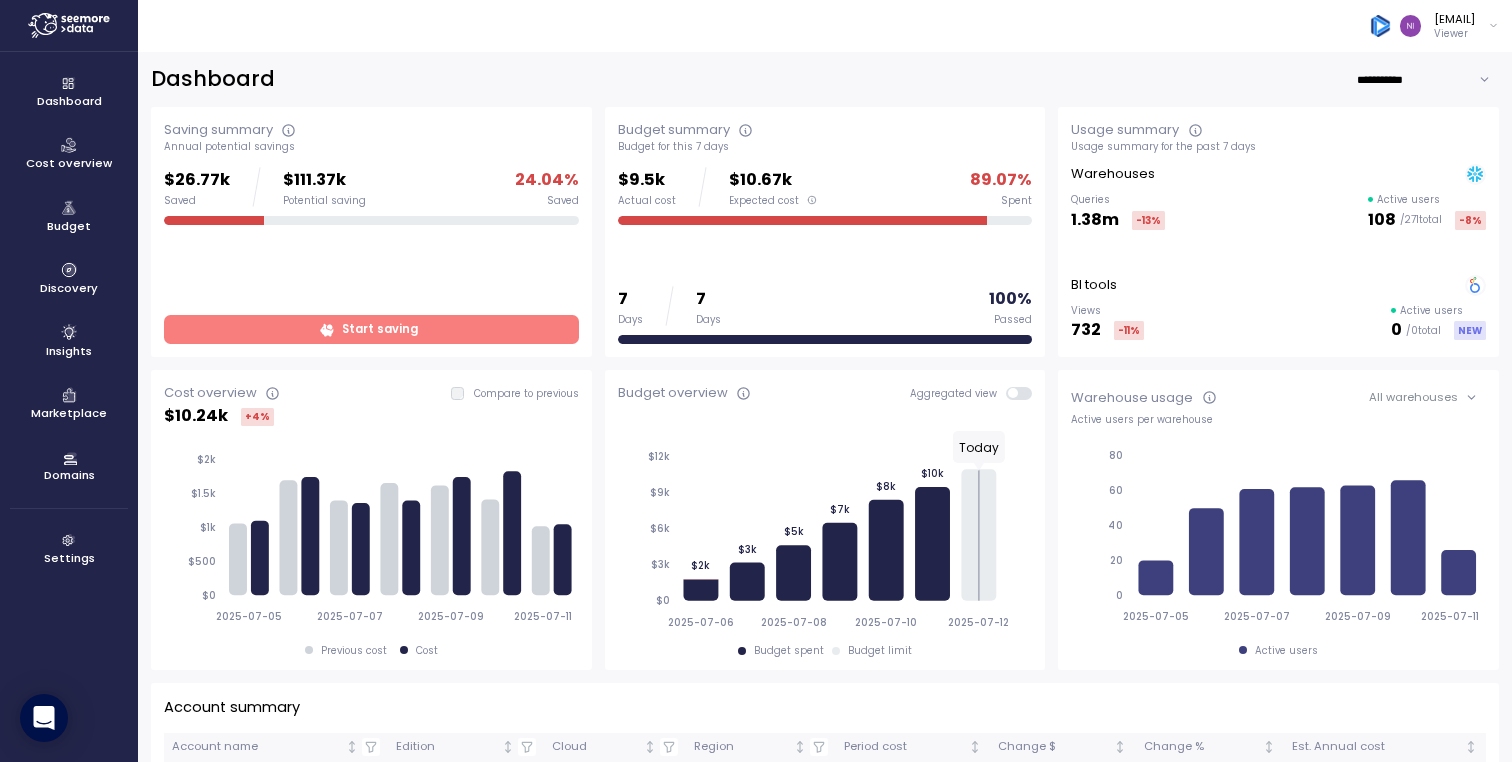 scroll, scrollTop: 0, scrollLeft: 0, axis: both 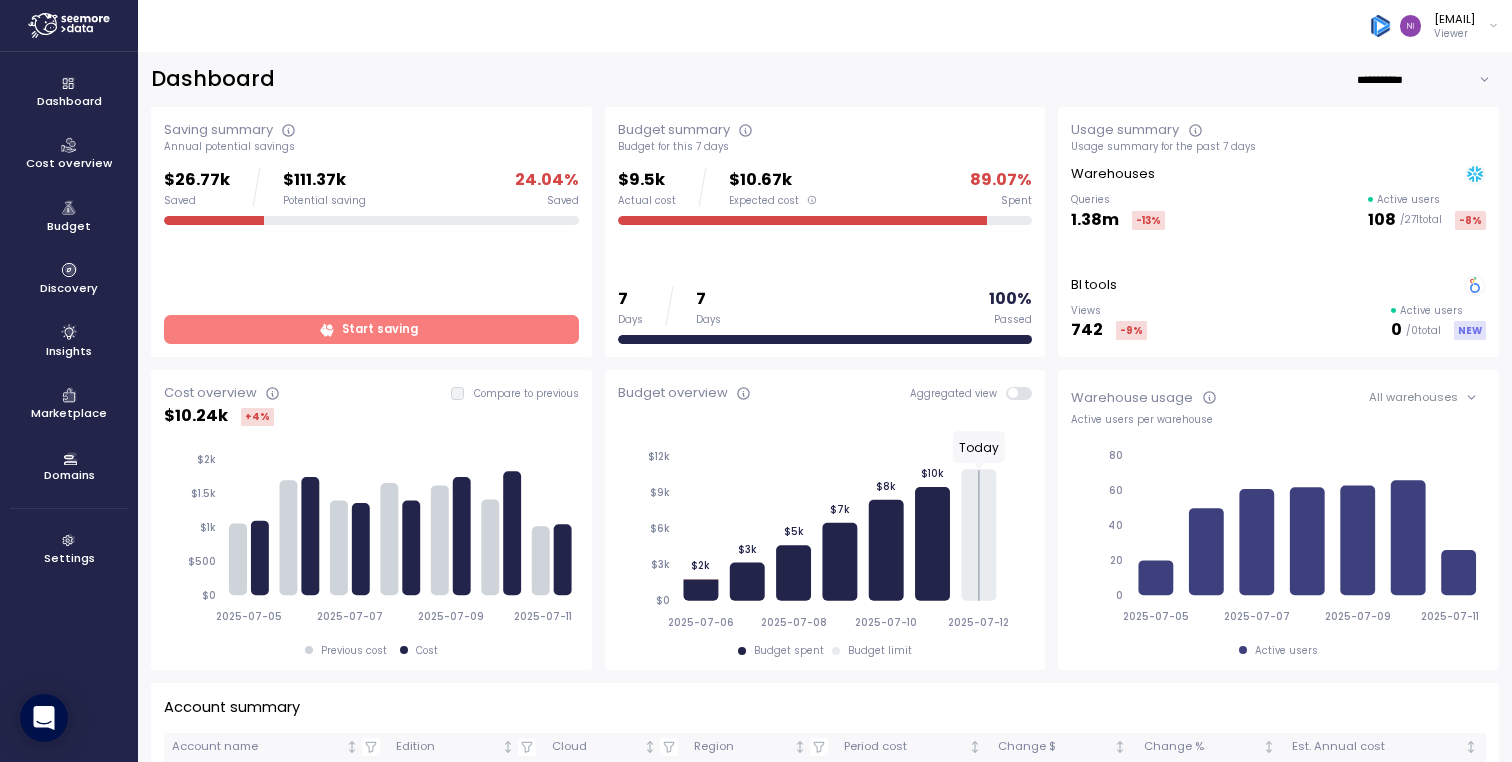 click on "[EMAIL] Viewer" at bounding box center (1434, 26) 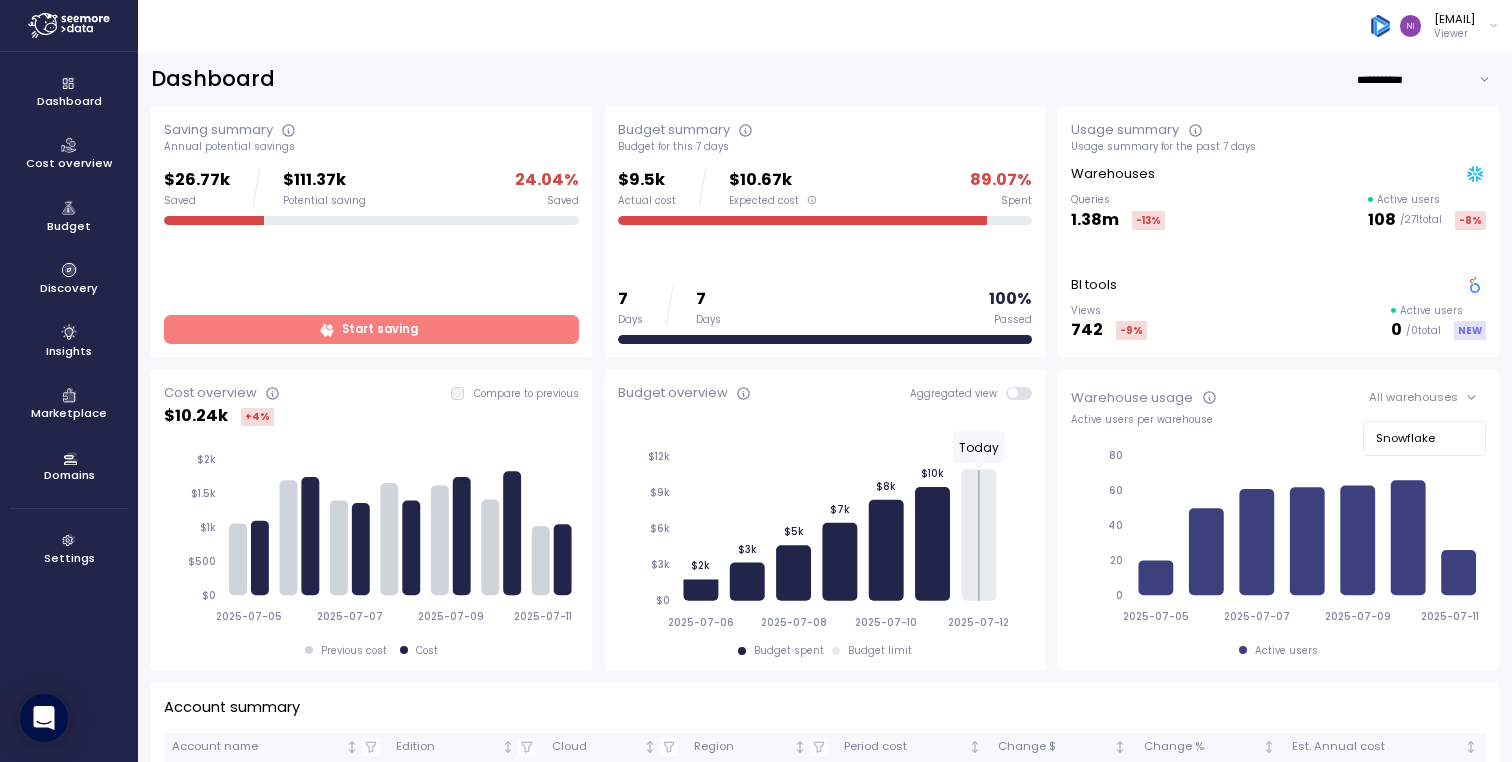 click on "Snowflake" at bounding box center [1424, 438] 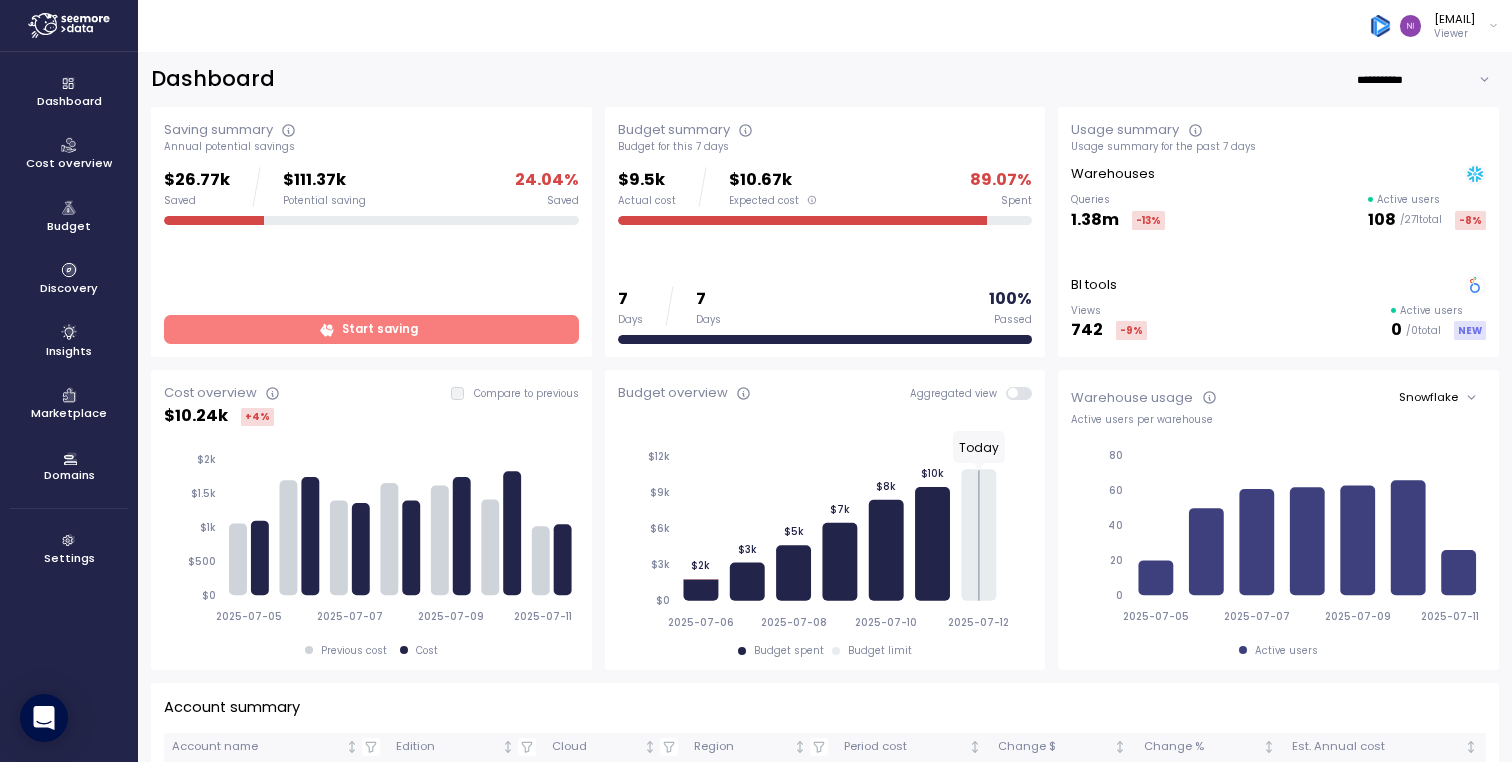 click on "Snowflake" at bounding box center (1438, 397) 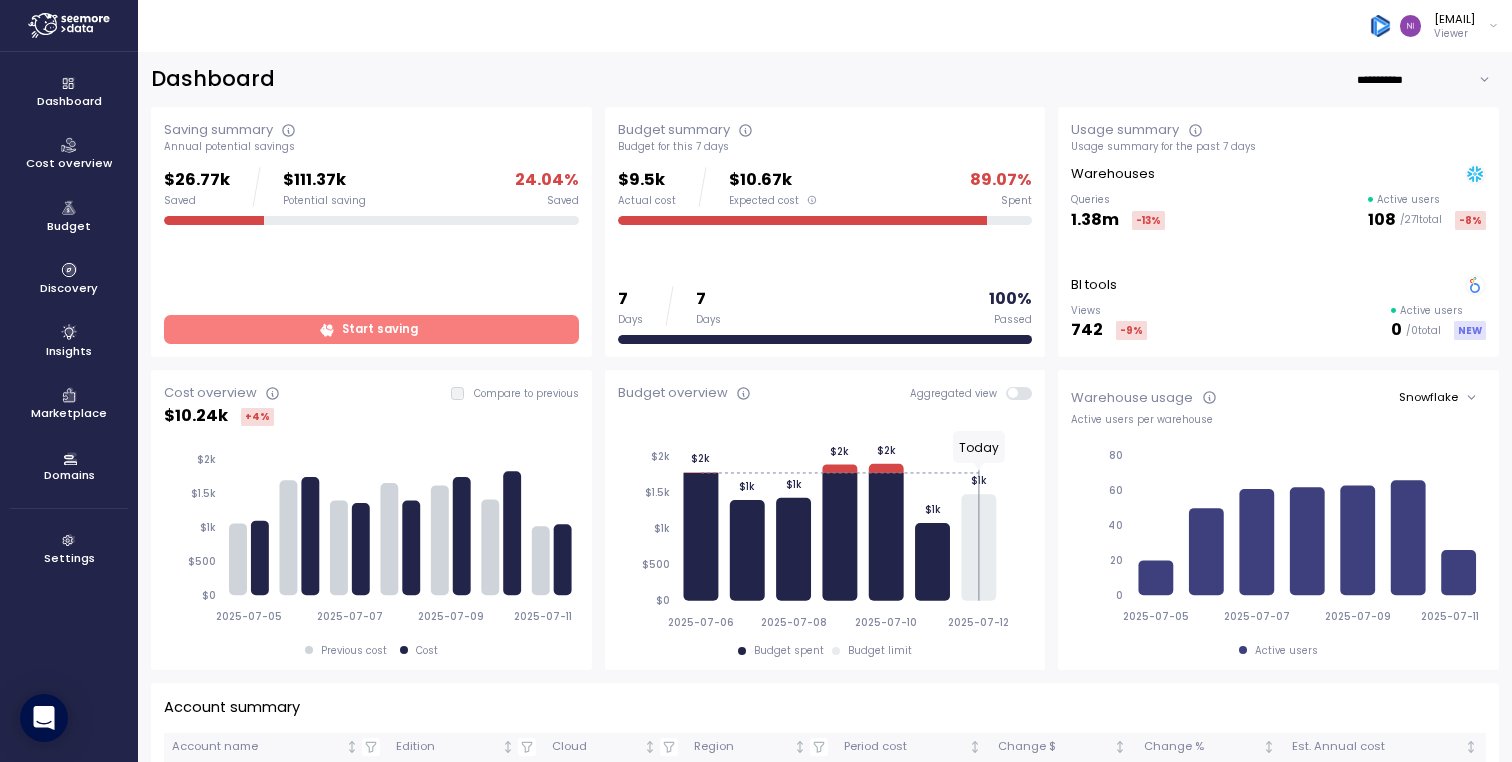 click at bounding box center [1026, 393] 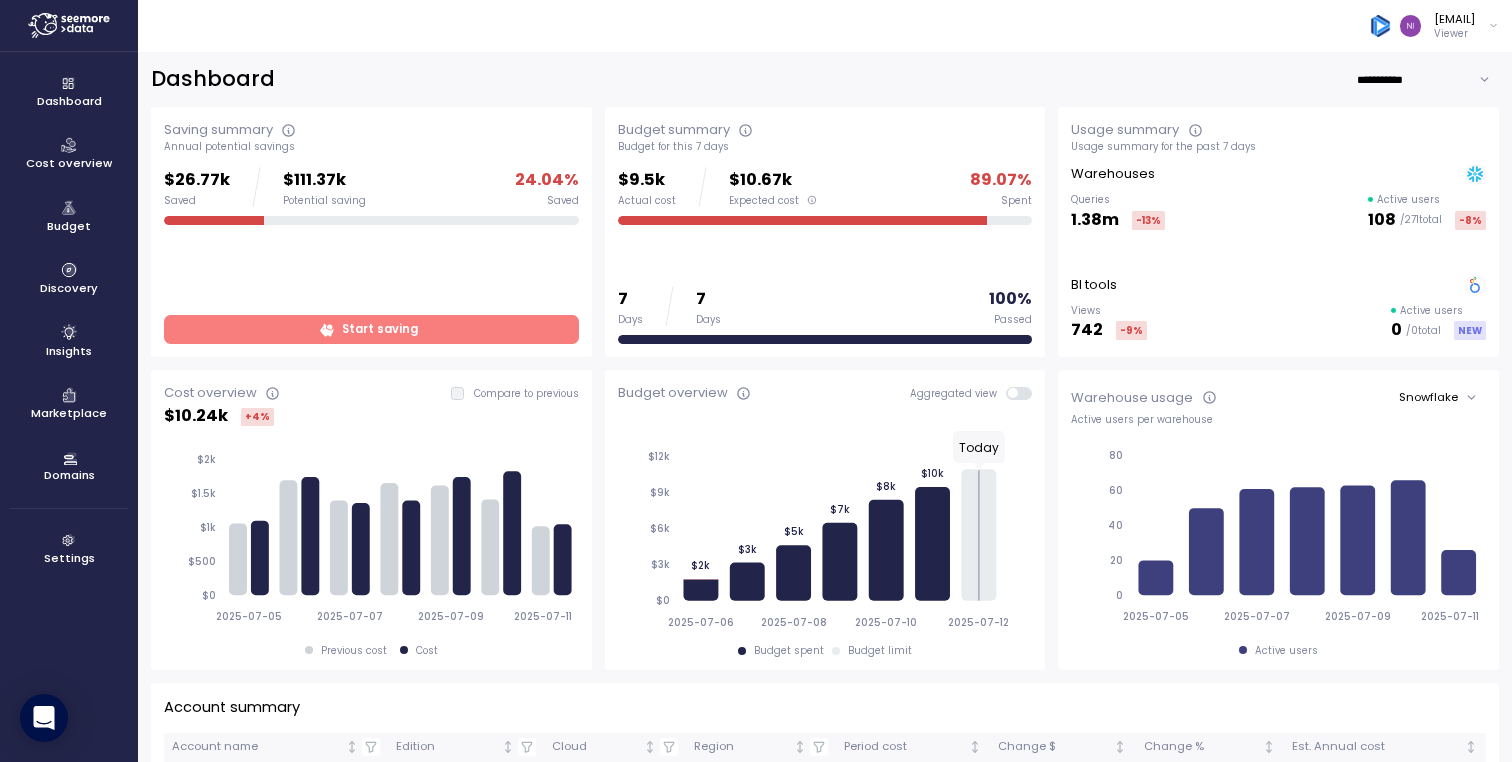 click at bounding box center (1013, 393) 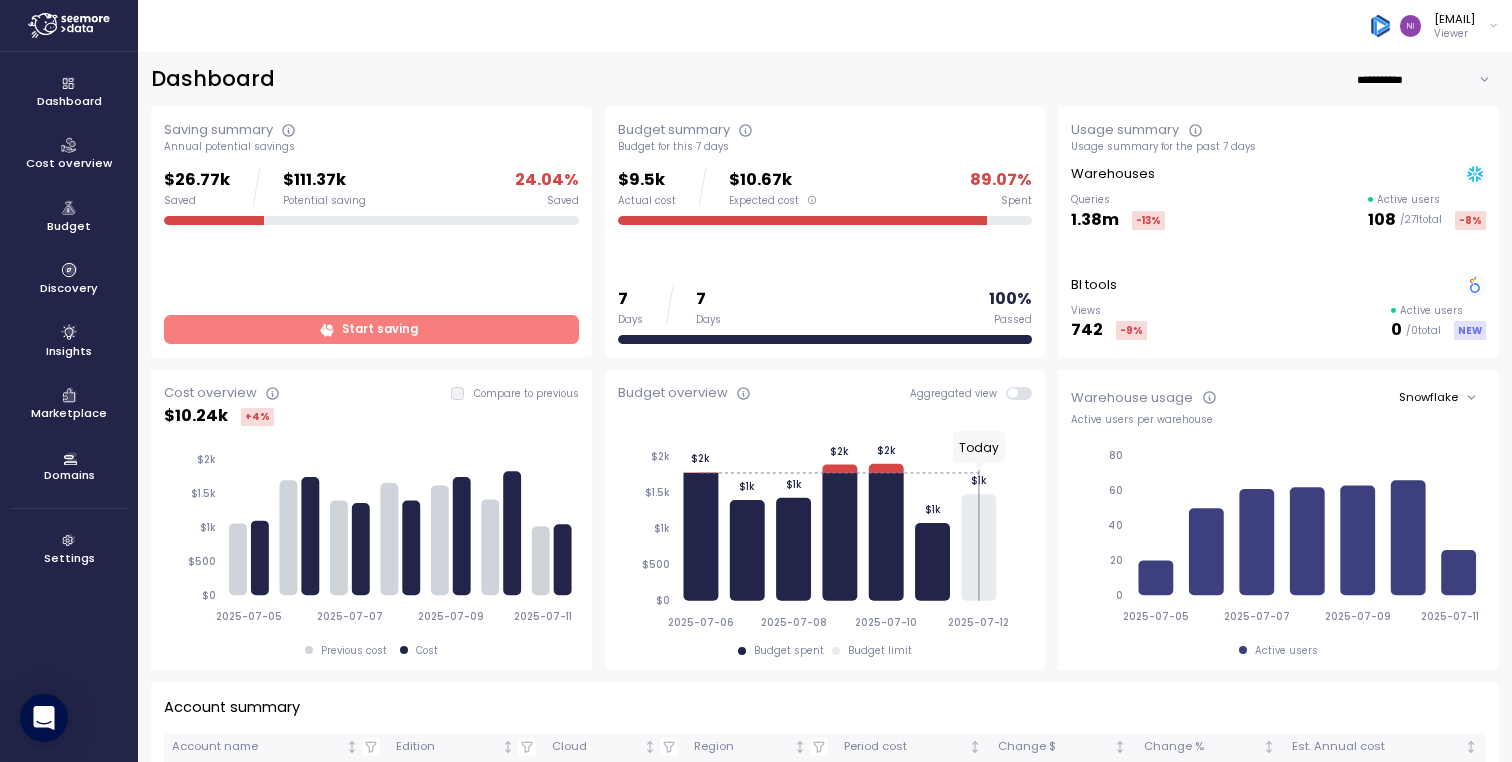click at bounding box center [1019, 393] 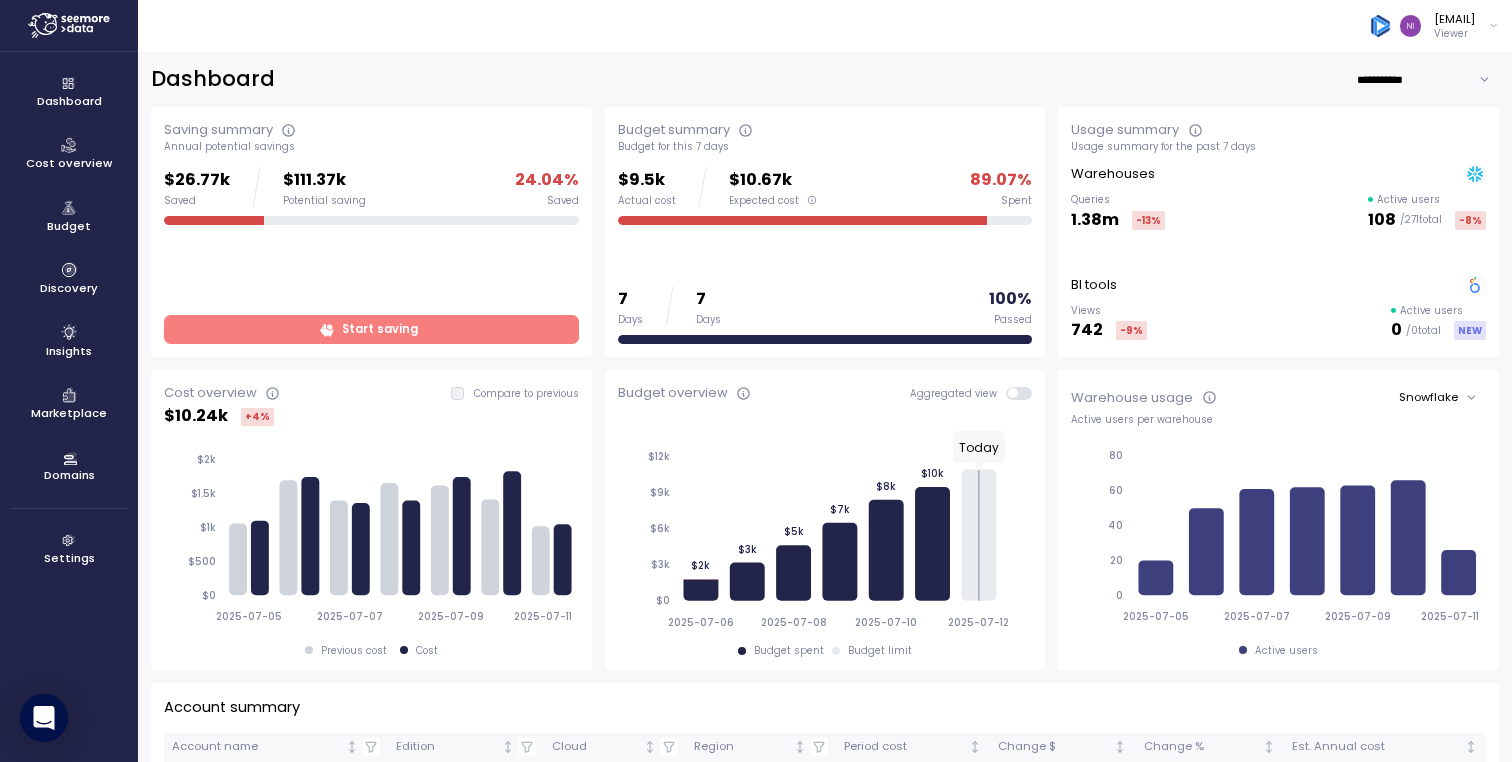 click at bounding box center (1026, 393) 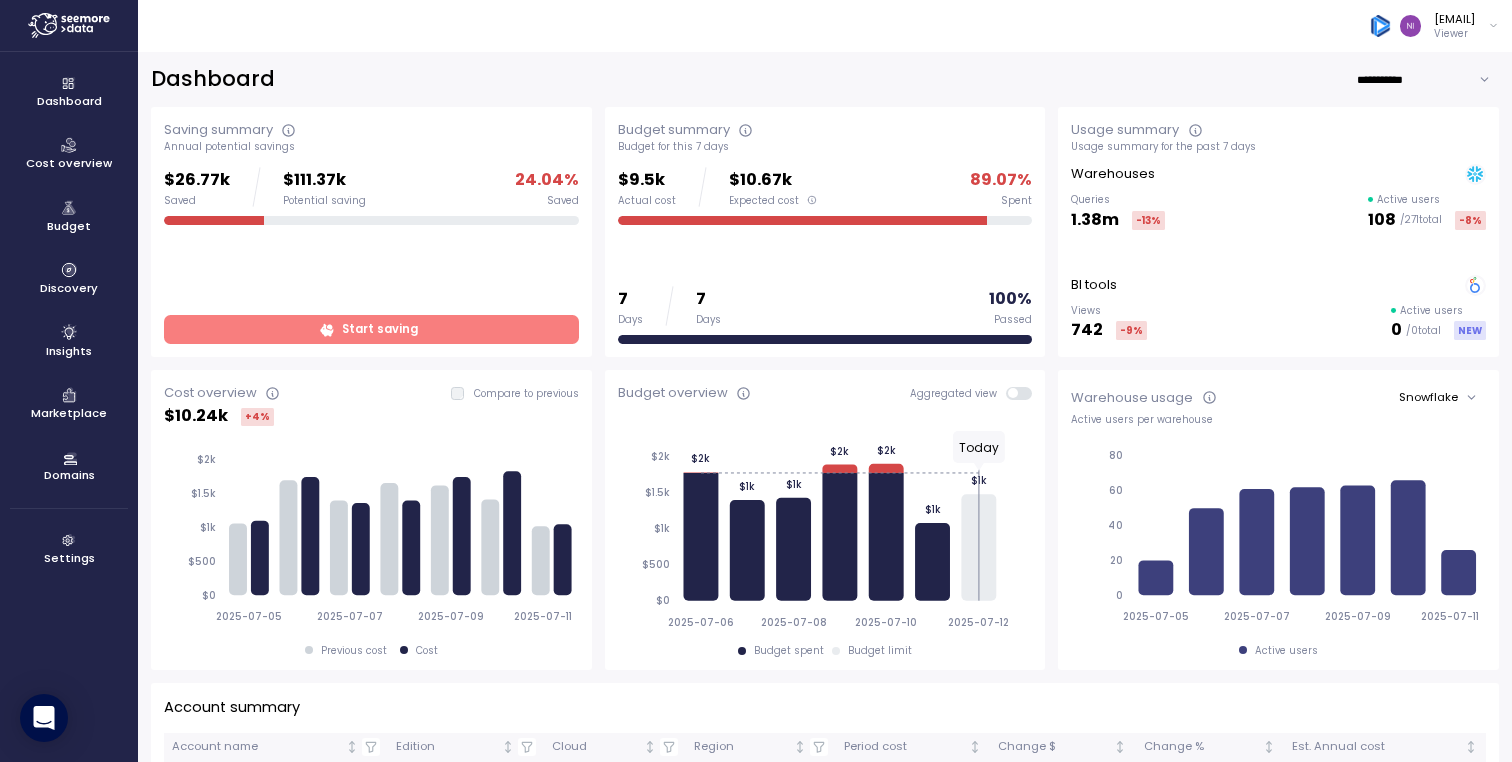 click at bounding box center [1026, 393] 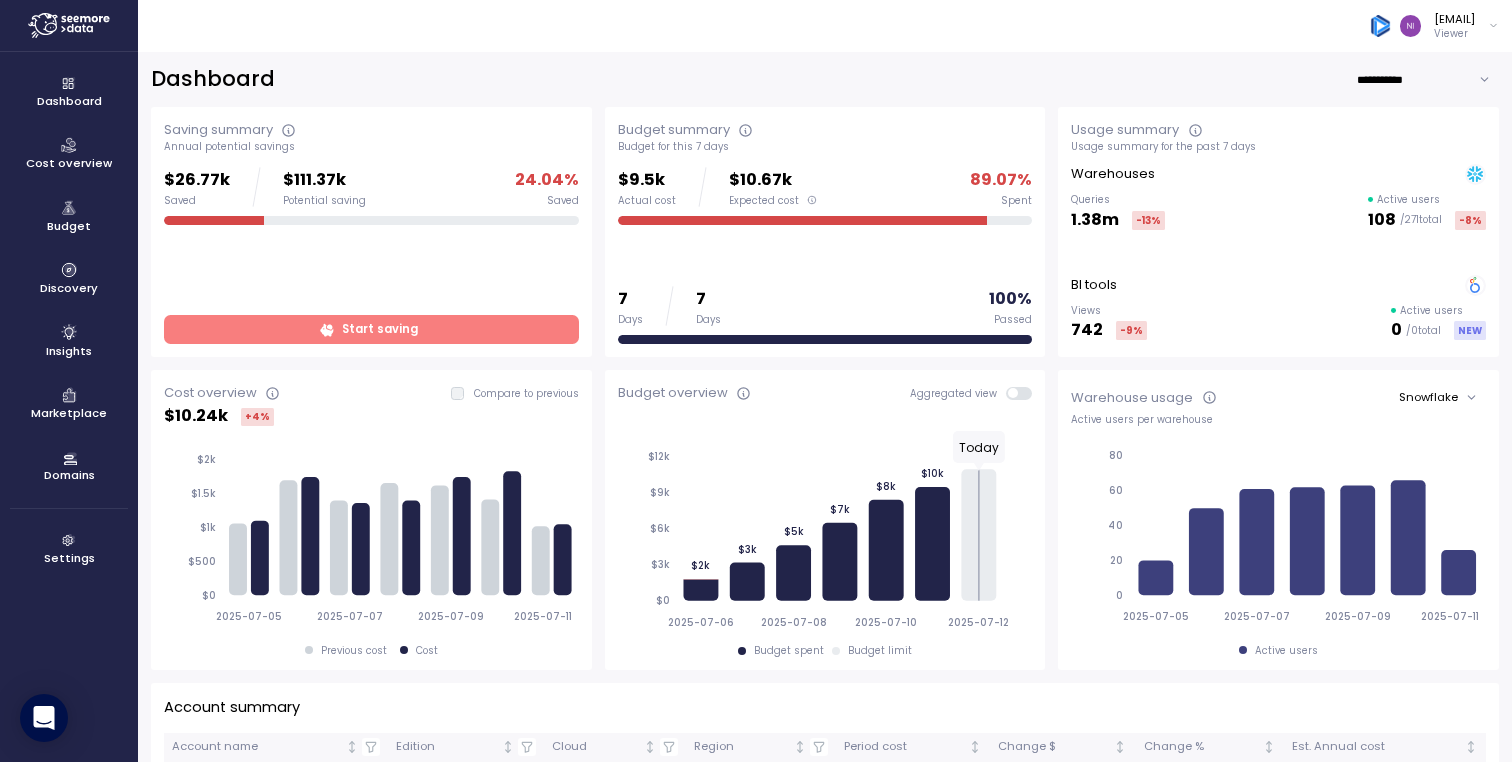 click at bounding box center (1026, 393) 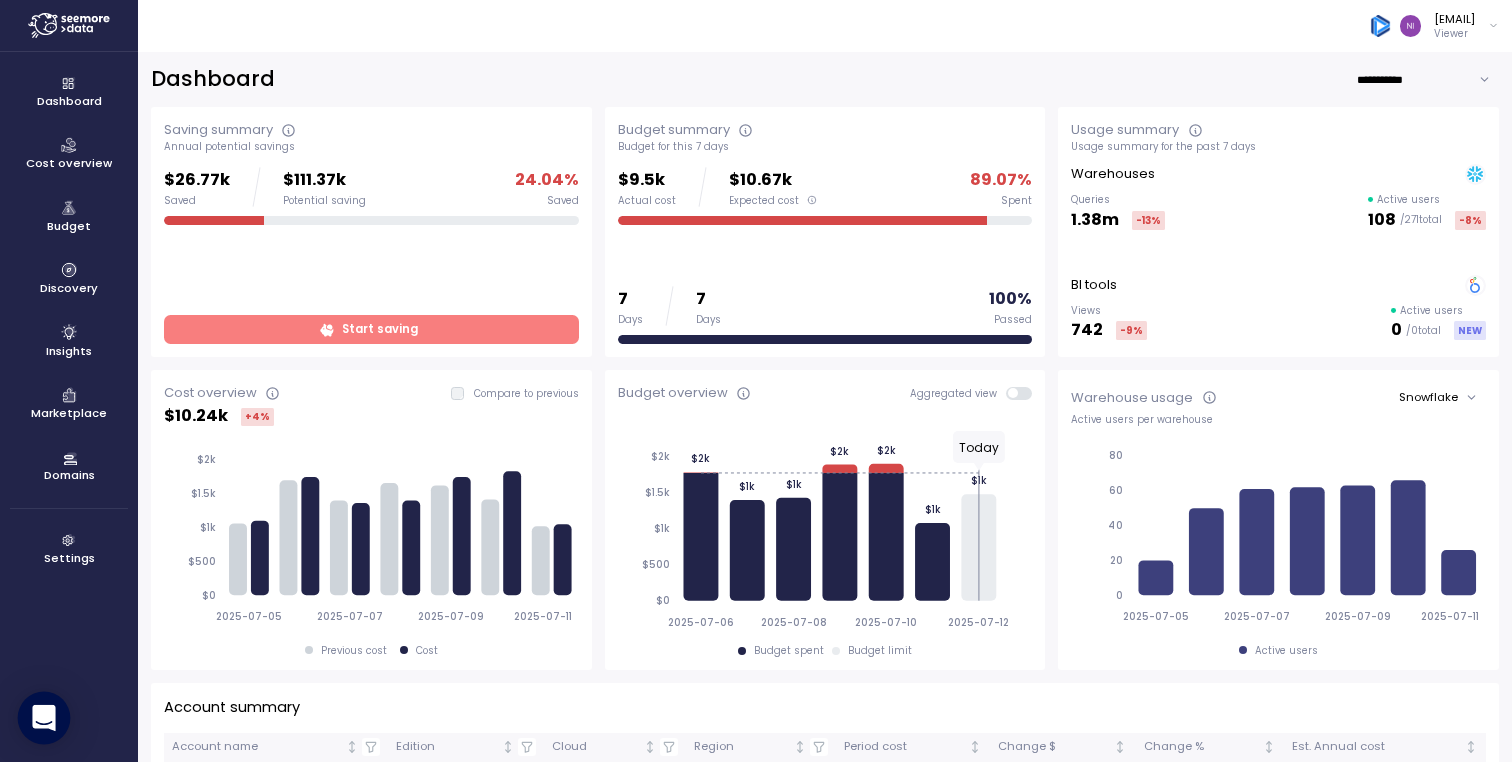 click 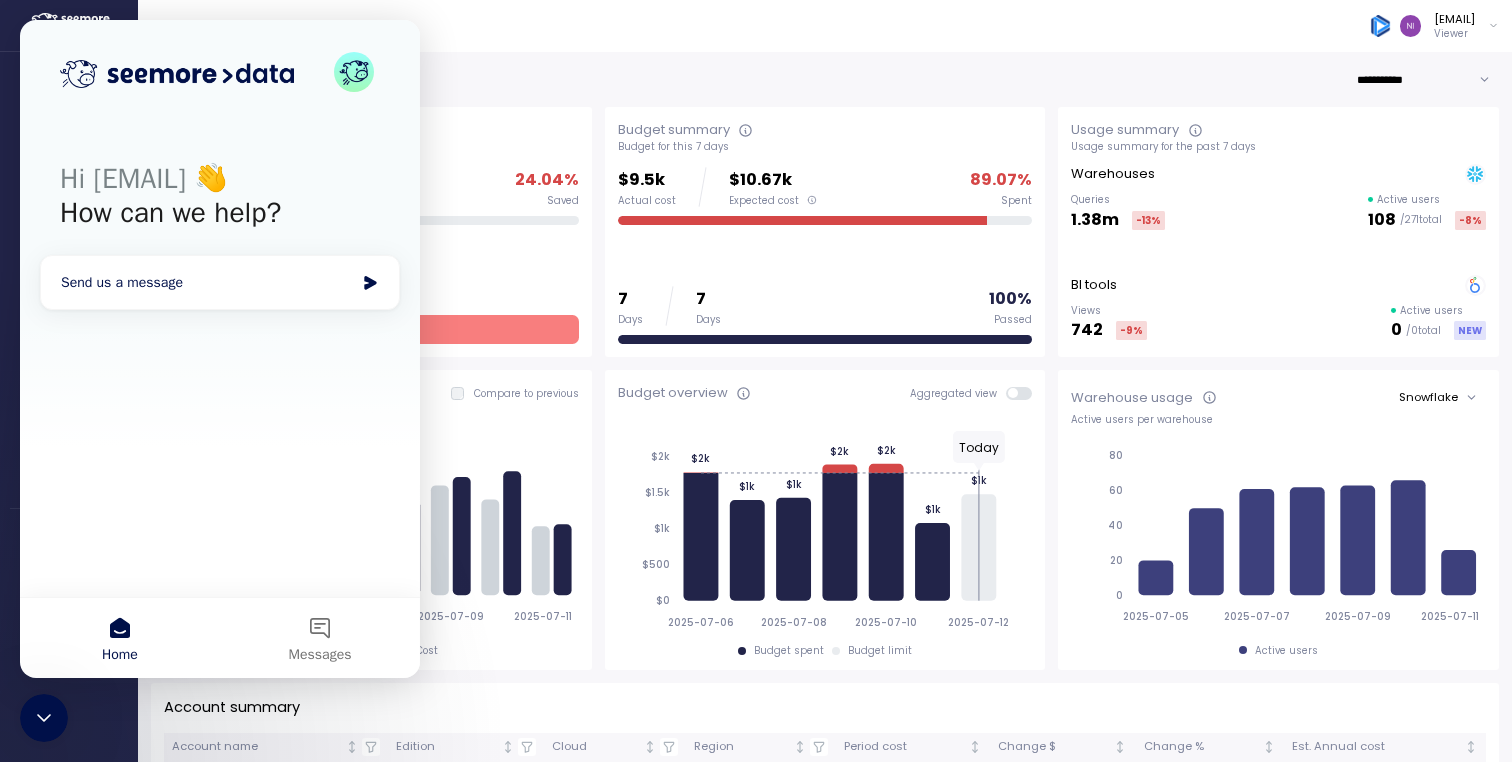 scroll, scrollTop: 0, scrollLeft: 0, axis: both 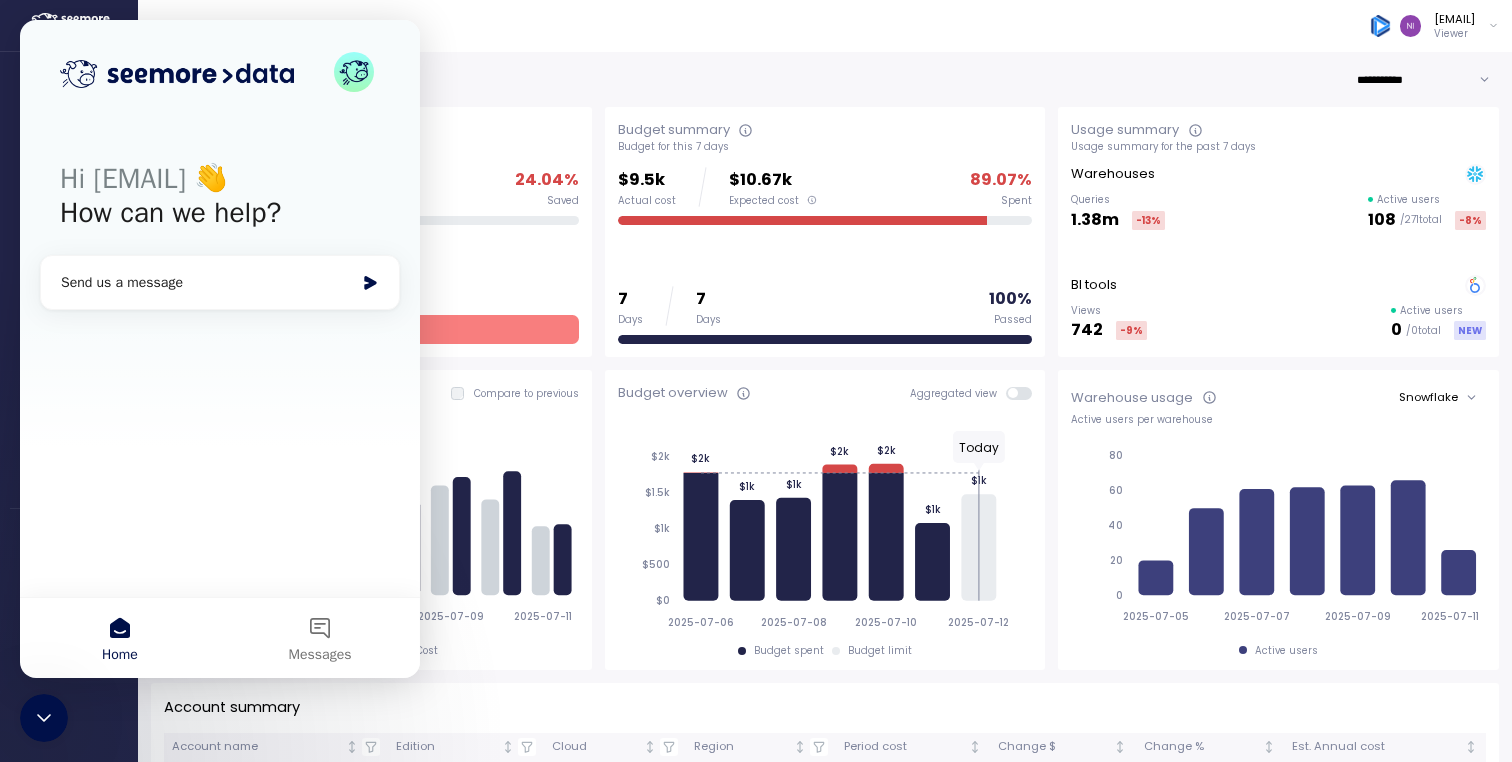 click on "**********" at bounding box center (825, 407) 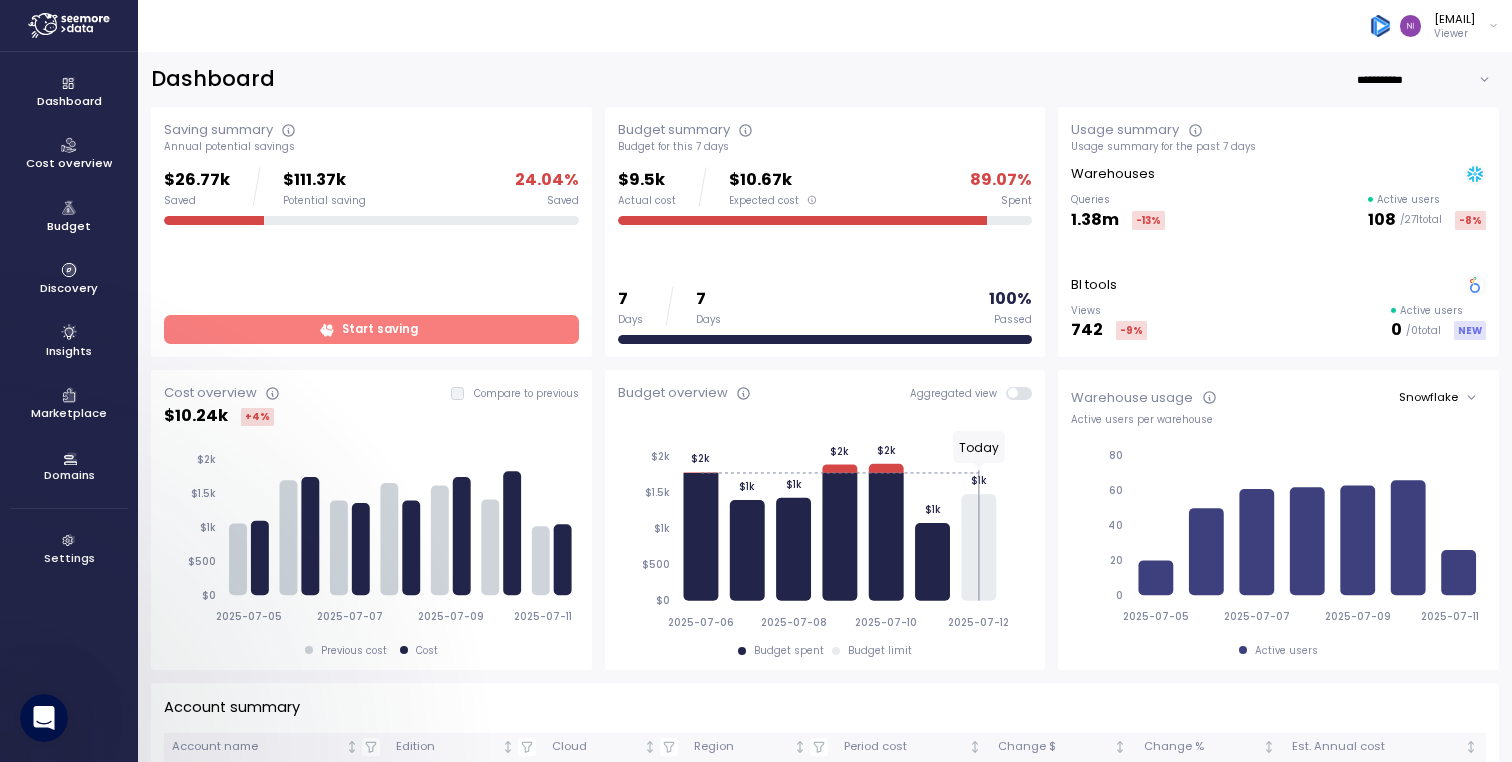 scroll, scrollTop: 0, scrollLeft: 0, axis: both 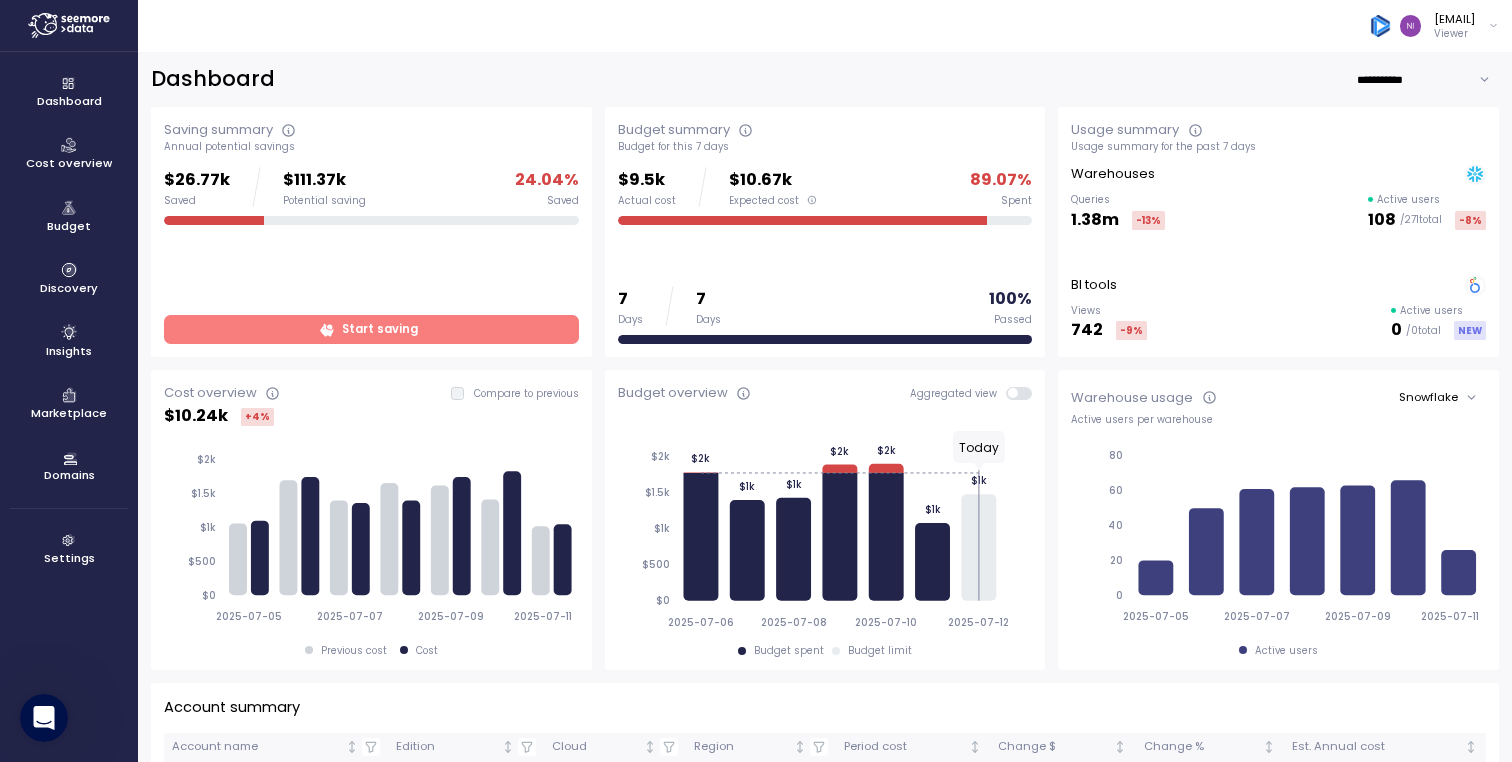 click on "[EMAIL] Viewer" at bounding box center [836, 26] 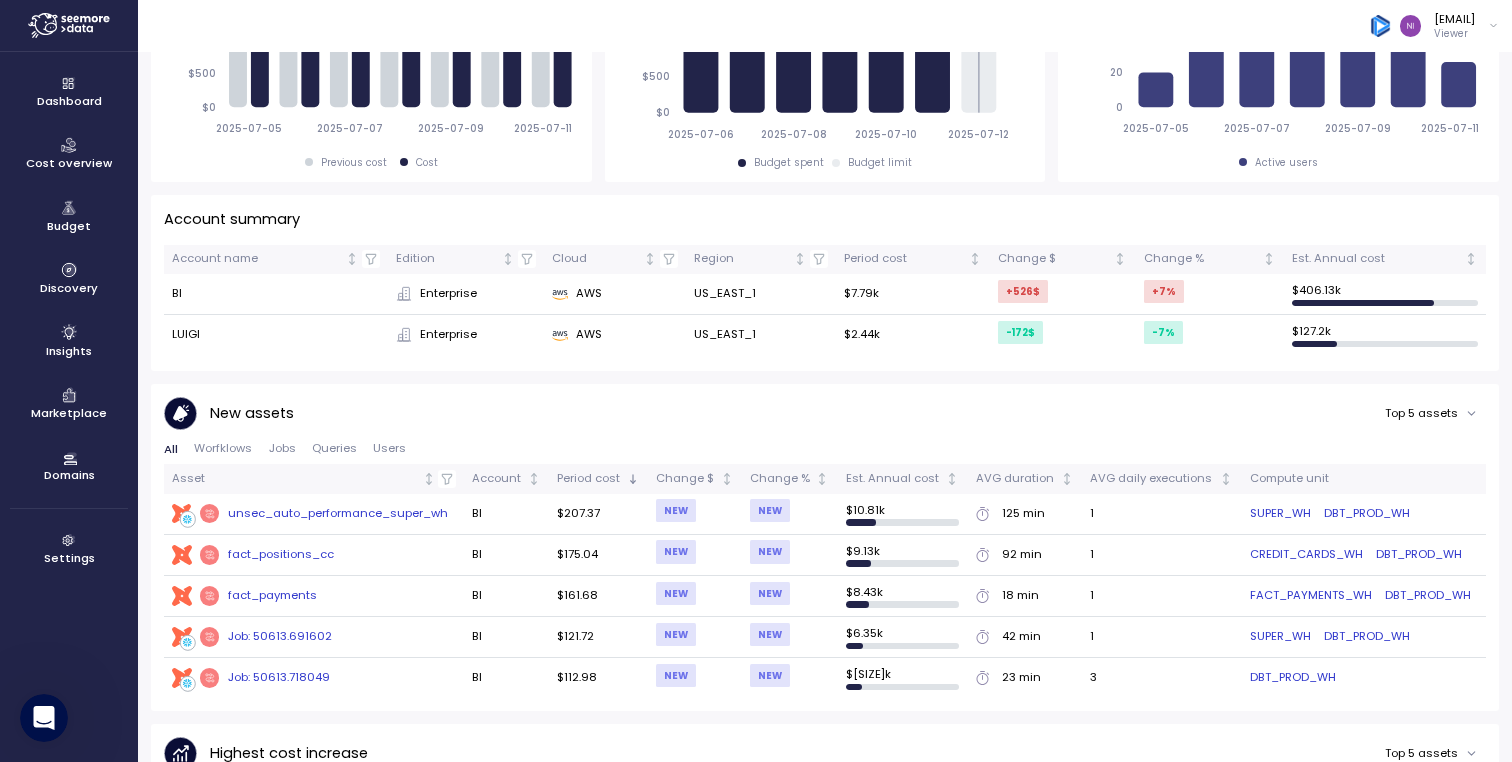 scroll, scrollTop: 504, scrollLeft: 0, axis: vertical 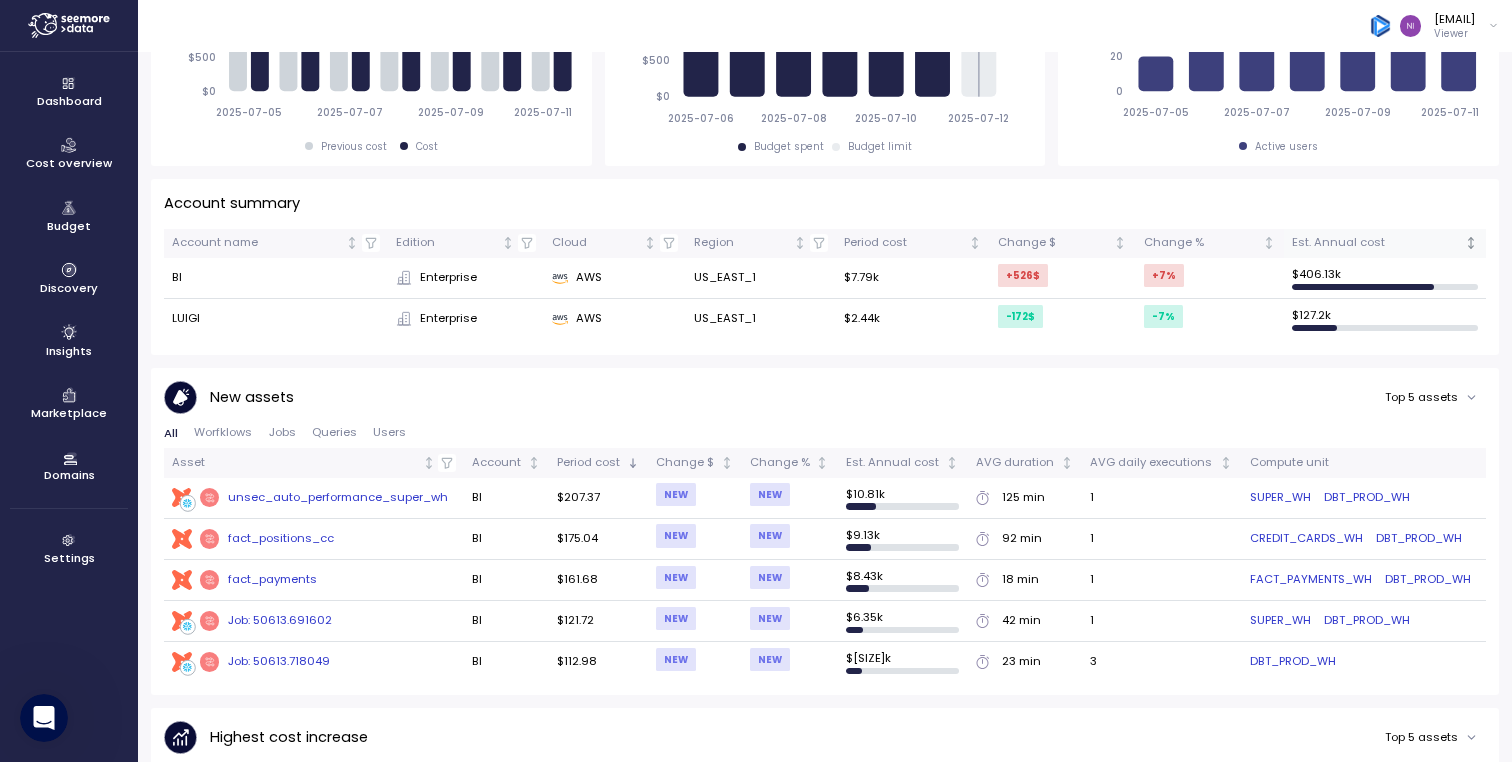 click 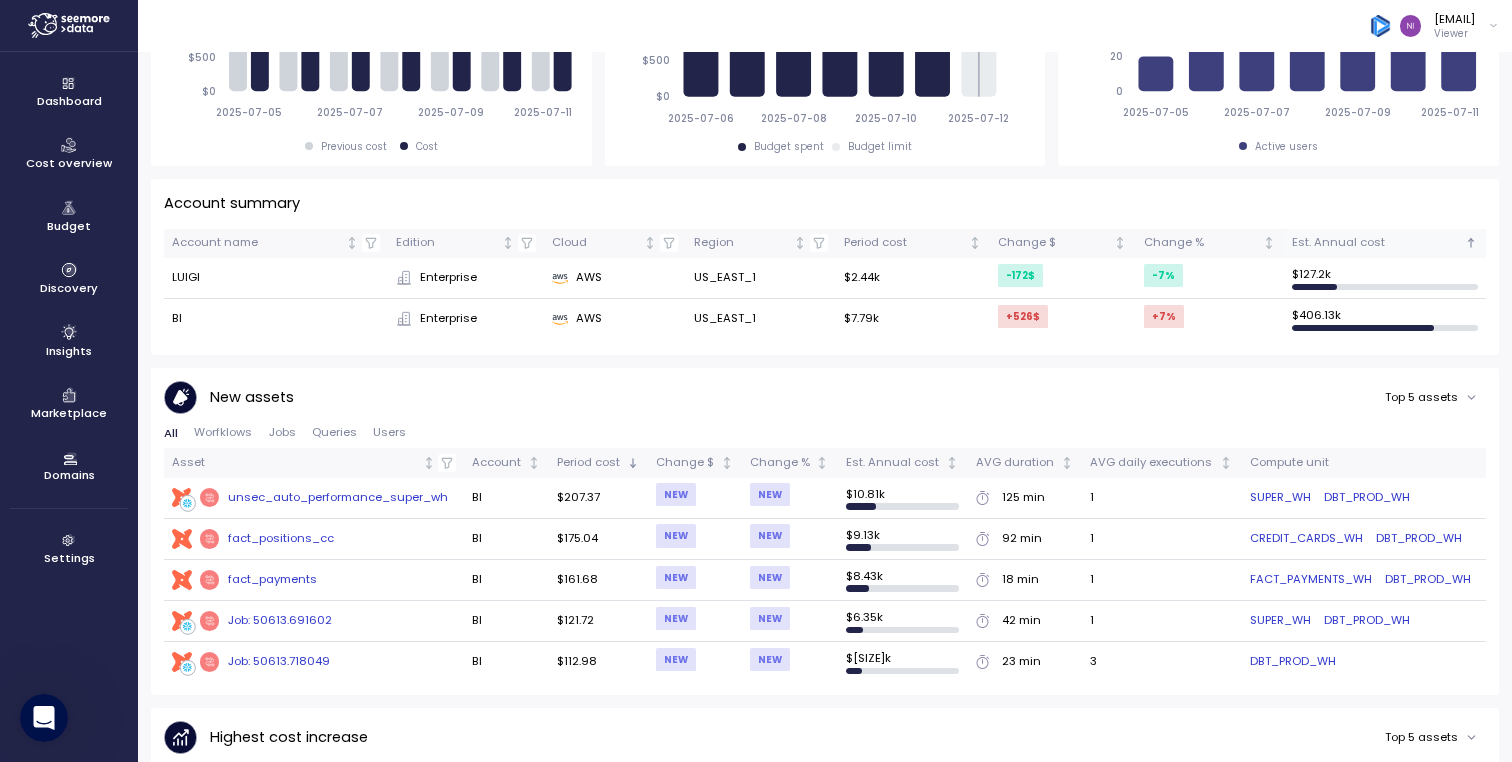 click on "Worfklows" at bounding box center [223, 432] 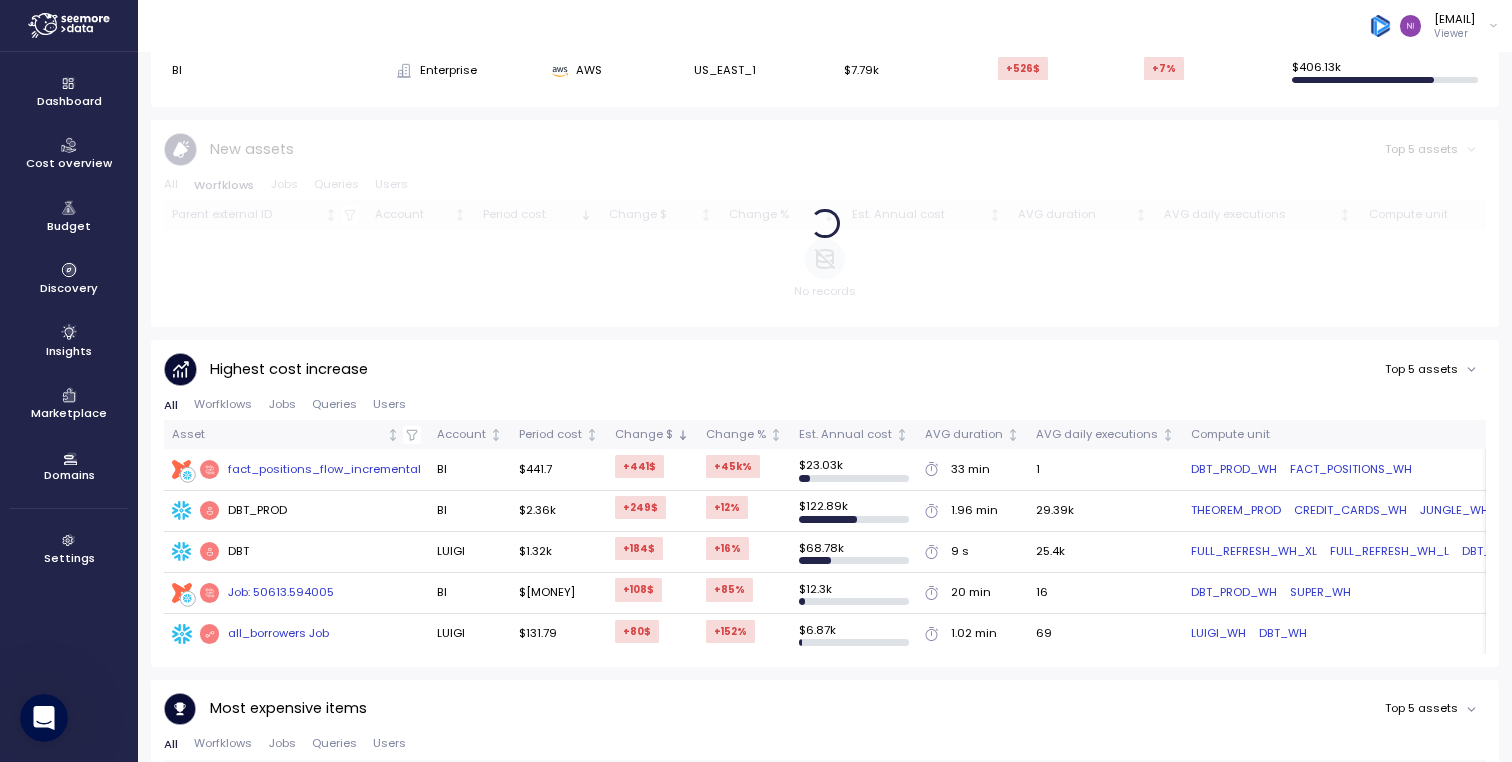 scroll, scrollTop: 753, scrollLeft: 0, axis: vertical 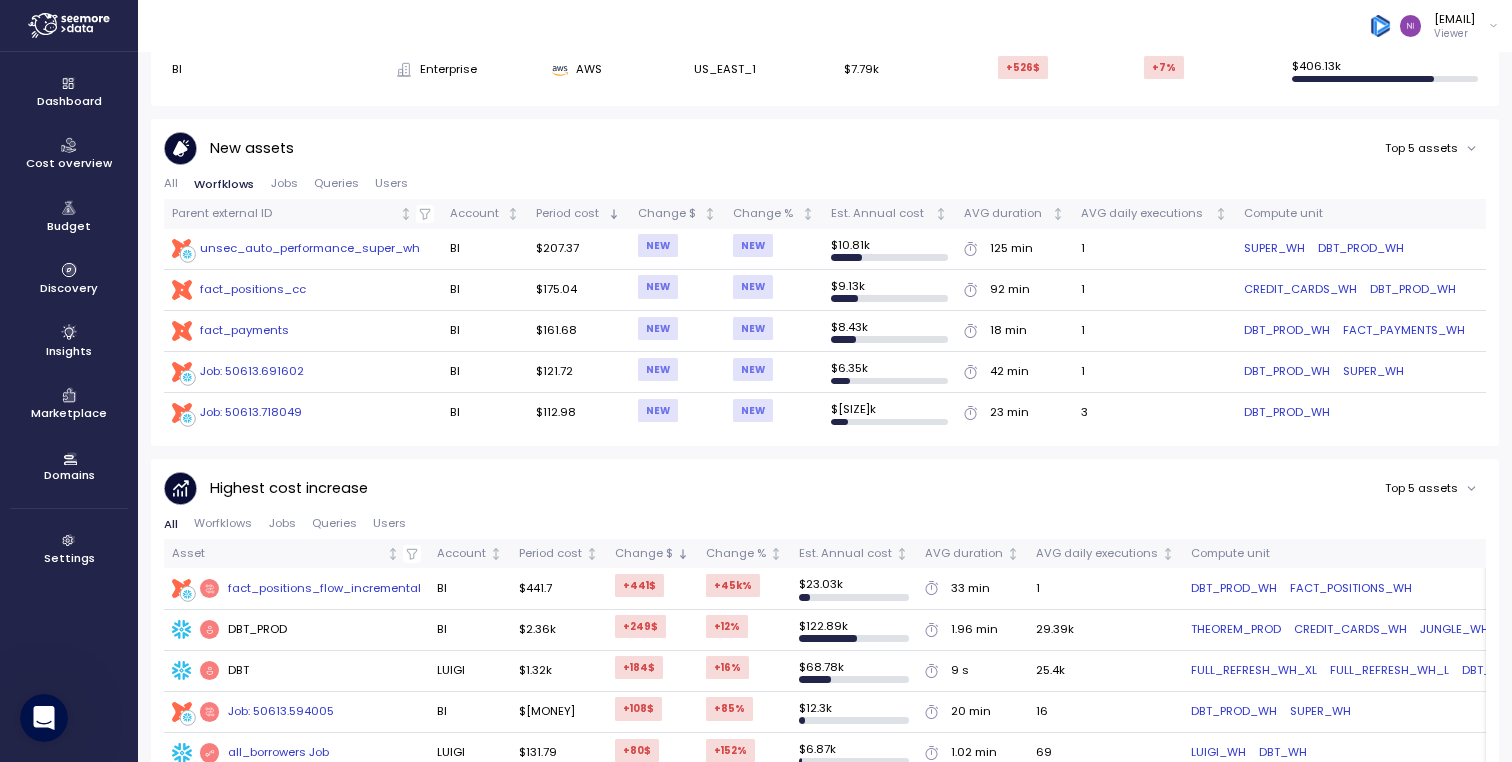 click on "Users" at bounding box center [391, 183] 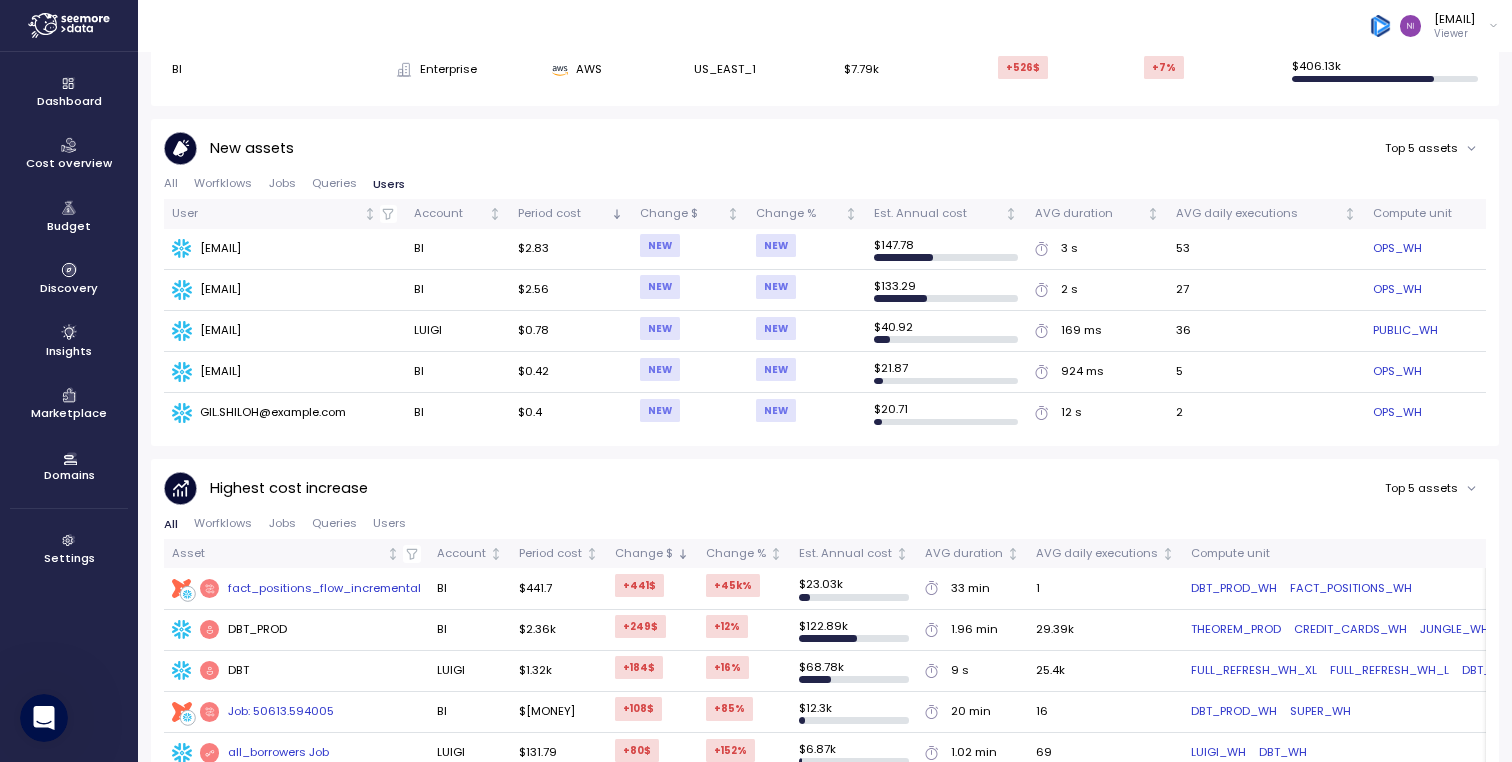 click on "Queries" at bounding box center [334, 183] 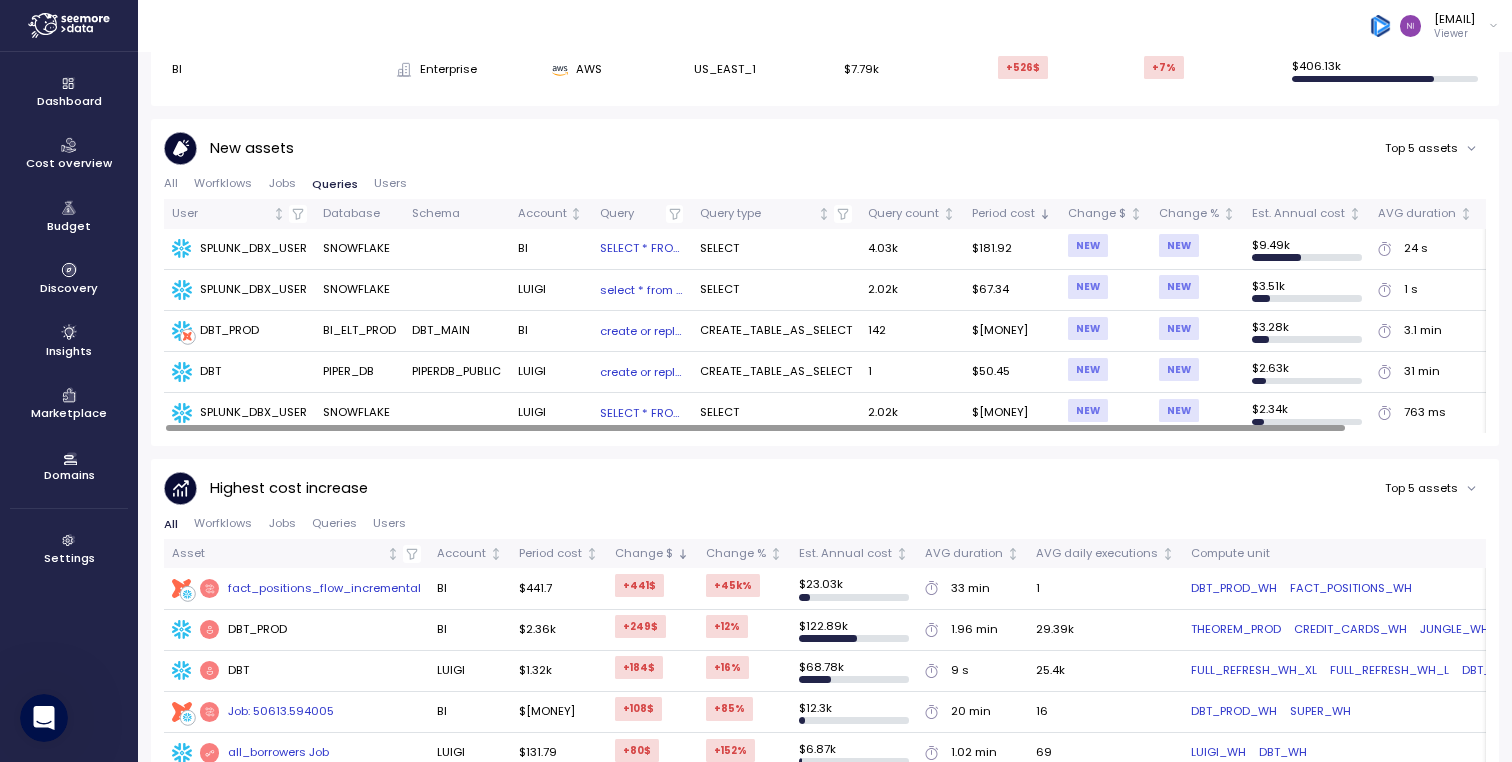 click on "CREATE_TABLE_AS_SELECT" at bounding box center (776, 331) 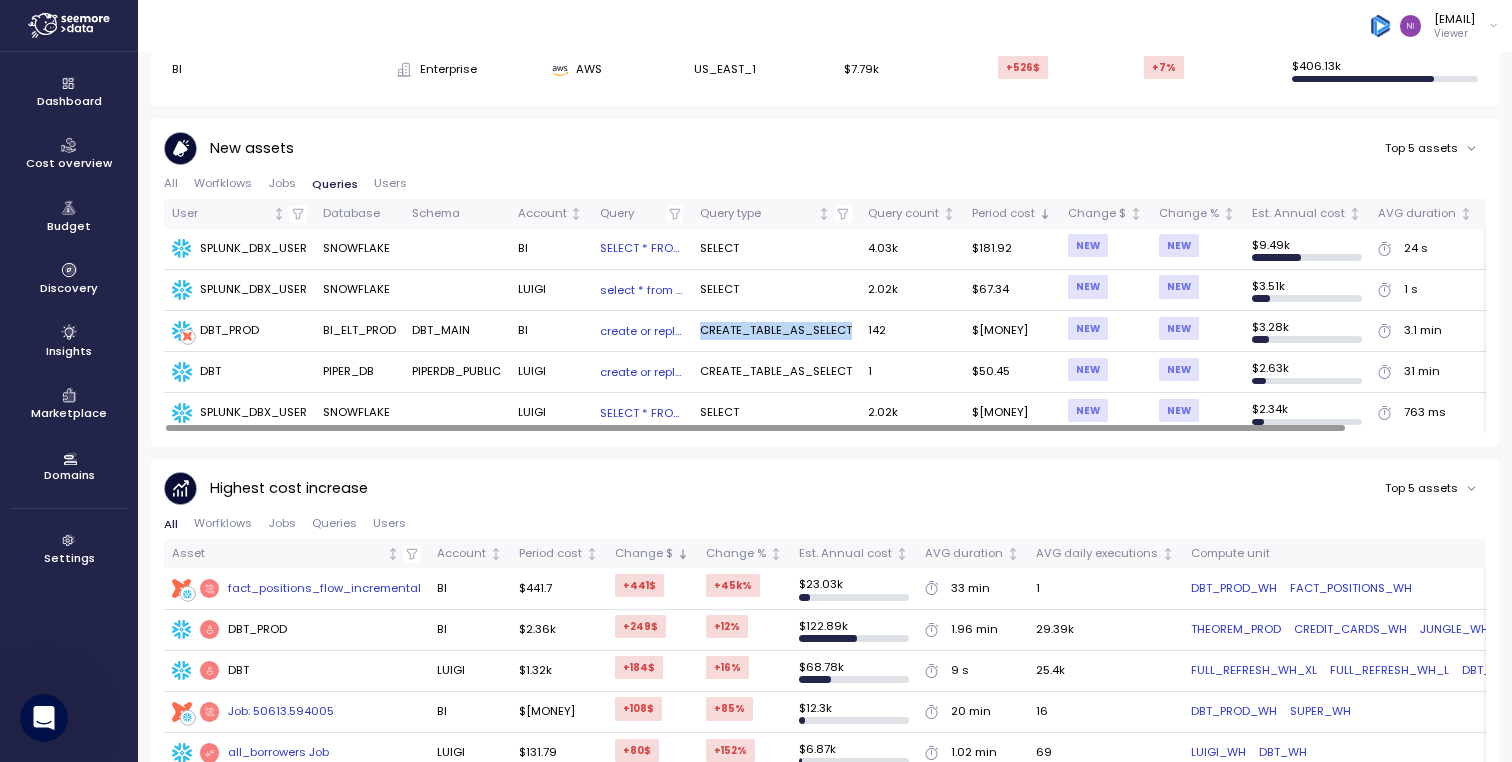 click on "CREATE_TABLE_AS_SELECT" at bounding box center (776, 331) 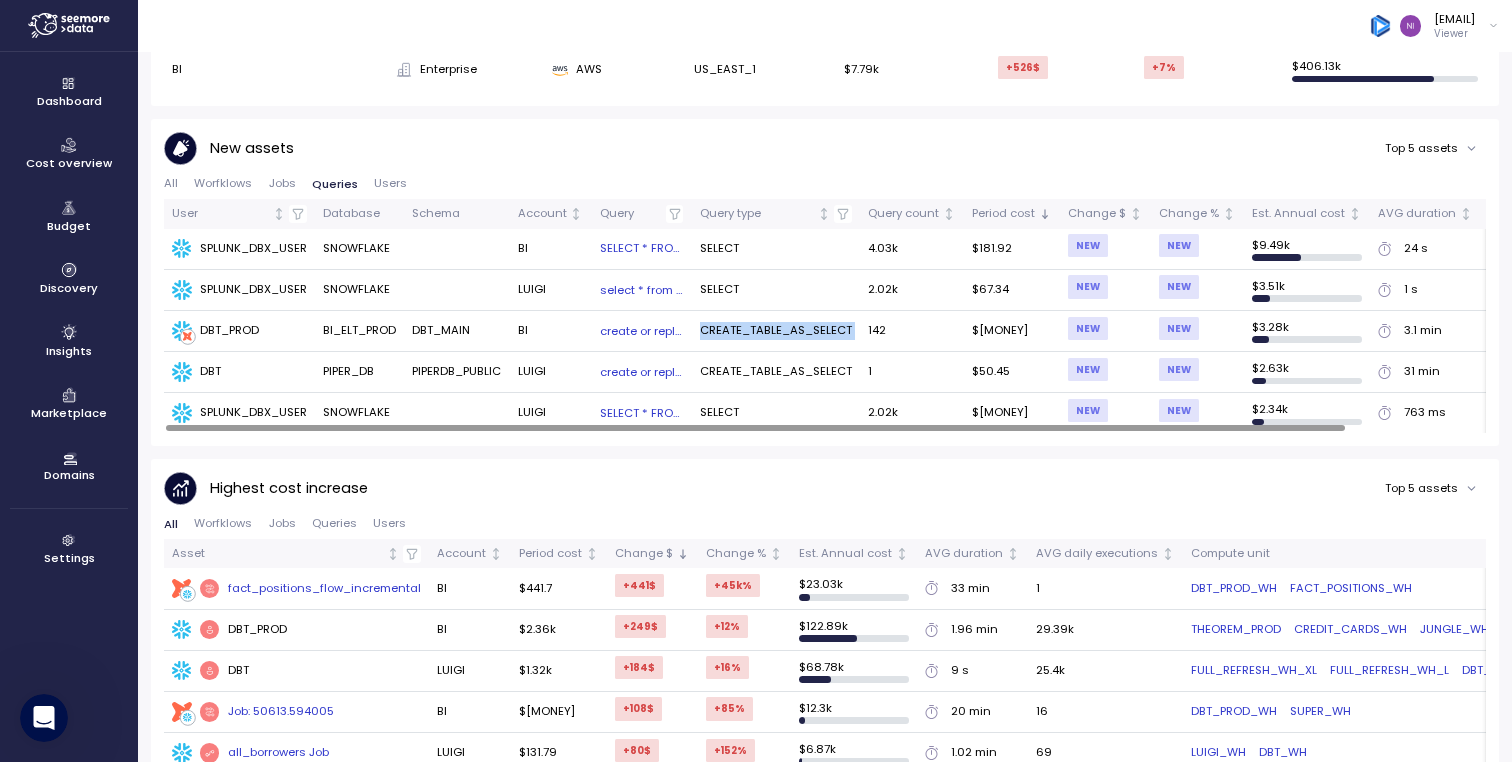 click on "CREATE_TABLE_AS_SELECT" at bounding box center (776, 331) 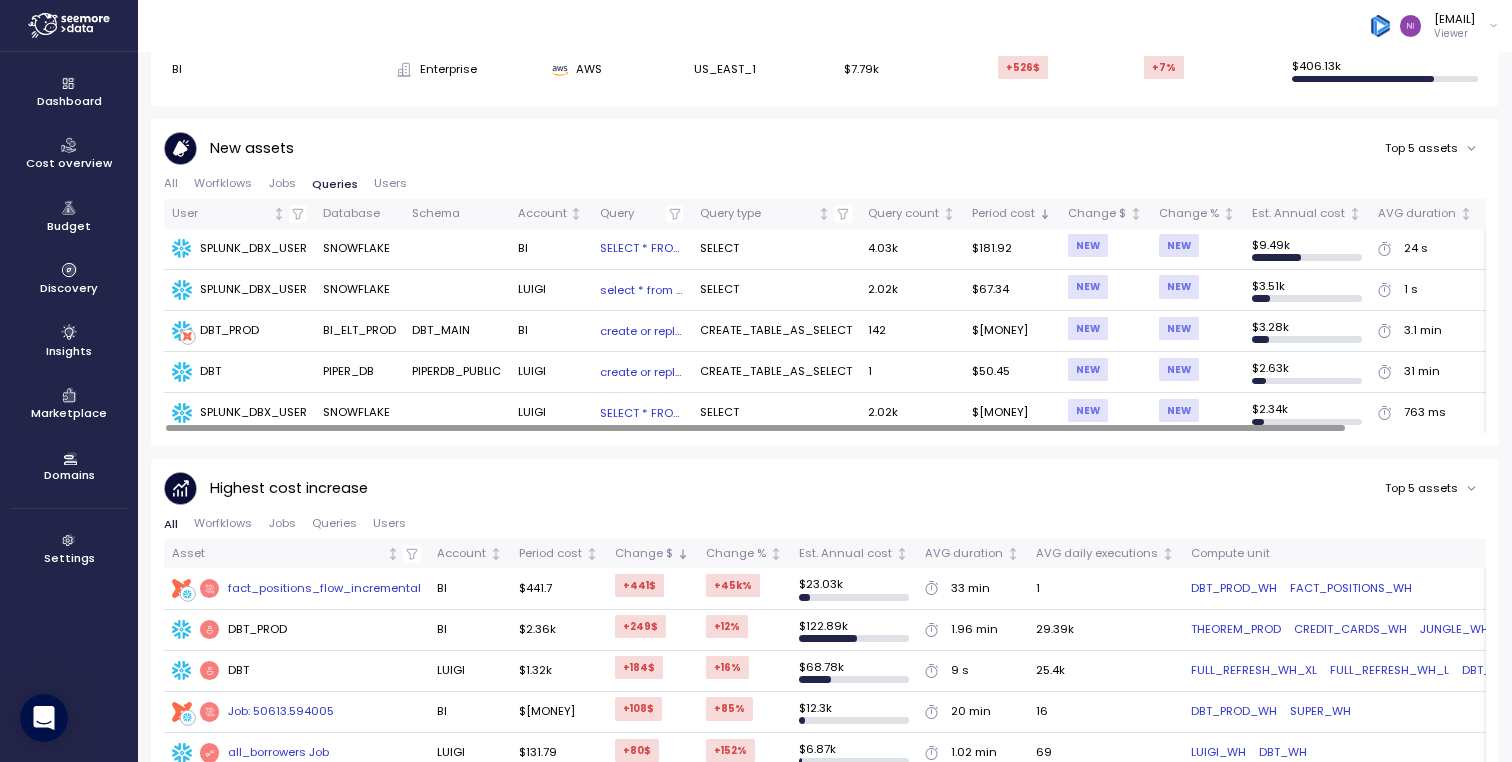 click on "CREATE_TABLE_AS_SELECT" at bounding box center [776, 331] 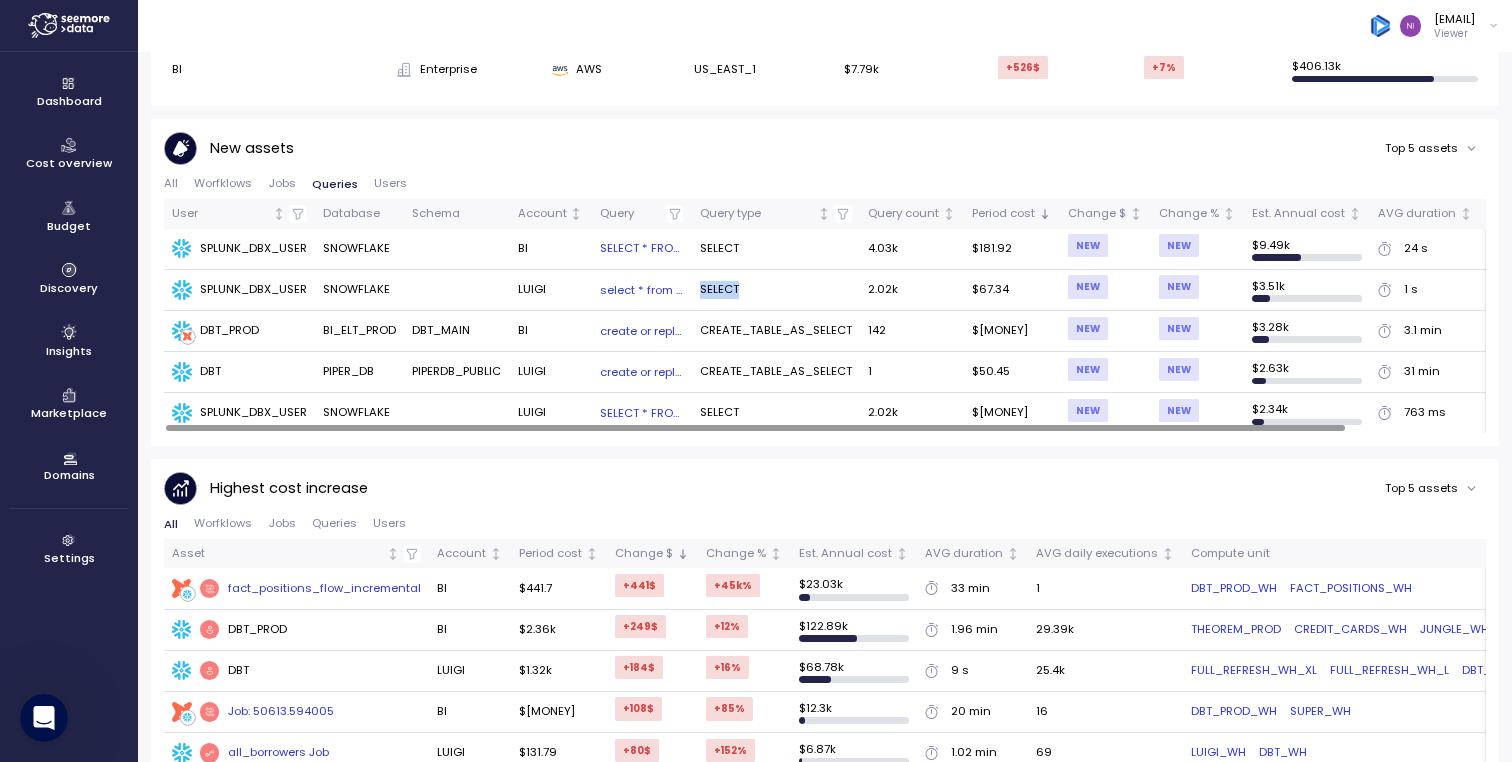 click on "SELECT" at bounding box center (776, 290) 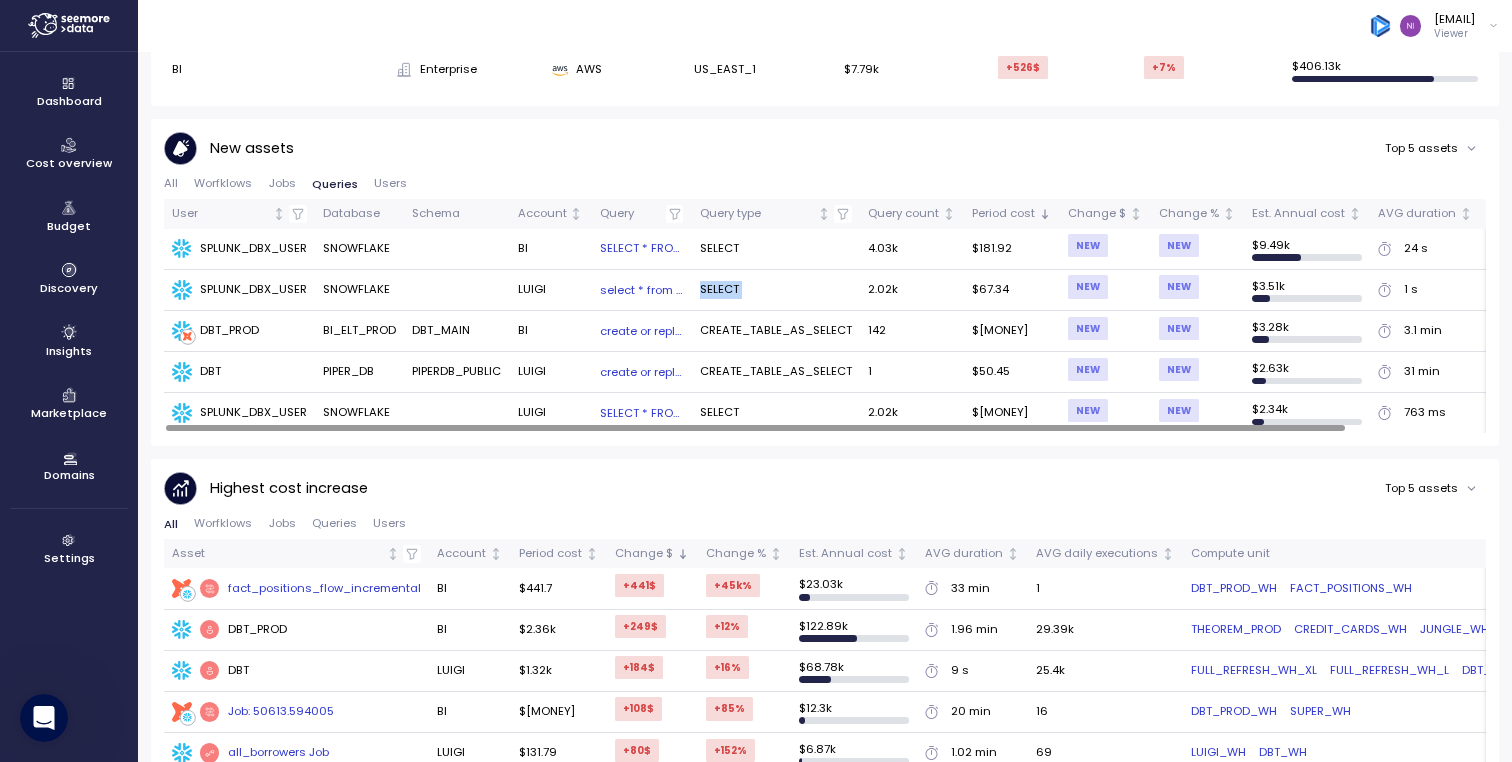 drag, startPoint x: 731, startPoint y: 288, endPoint x: 795, endPoint y: 287, distance: 64.00781 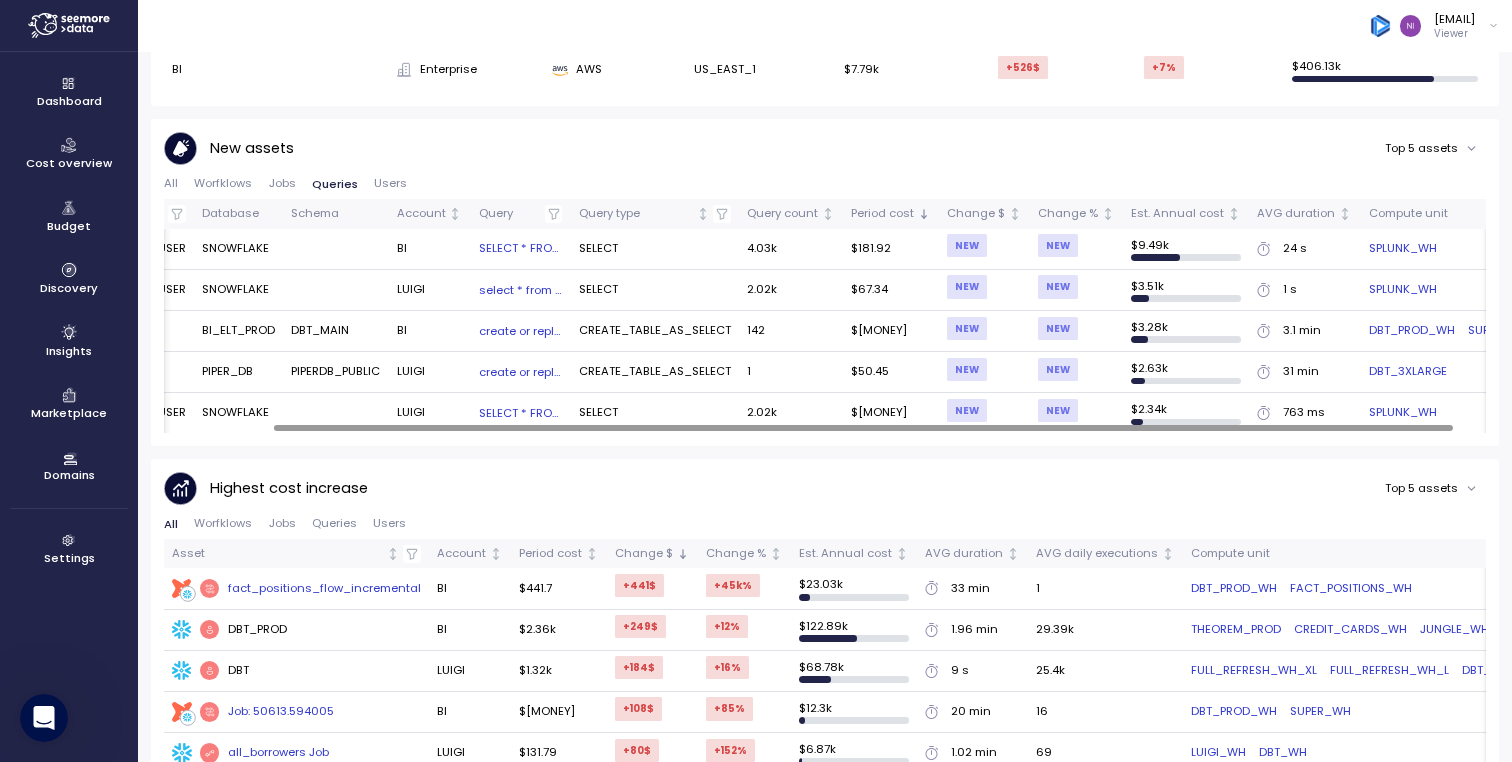 scroll, scrollTop: 0, scrollLeft: 0, axis: both 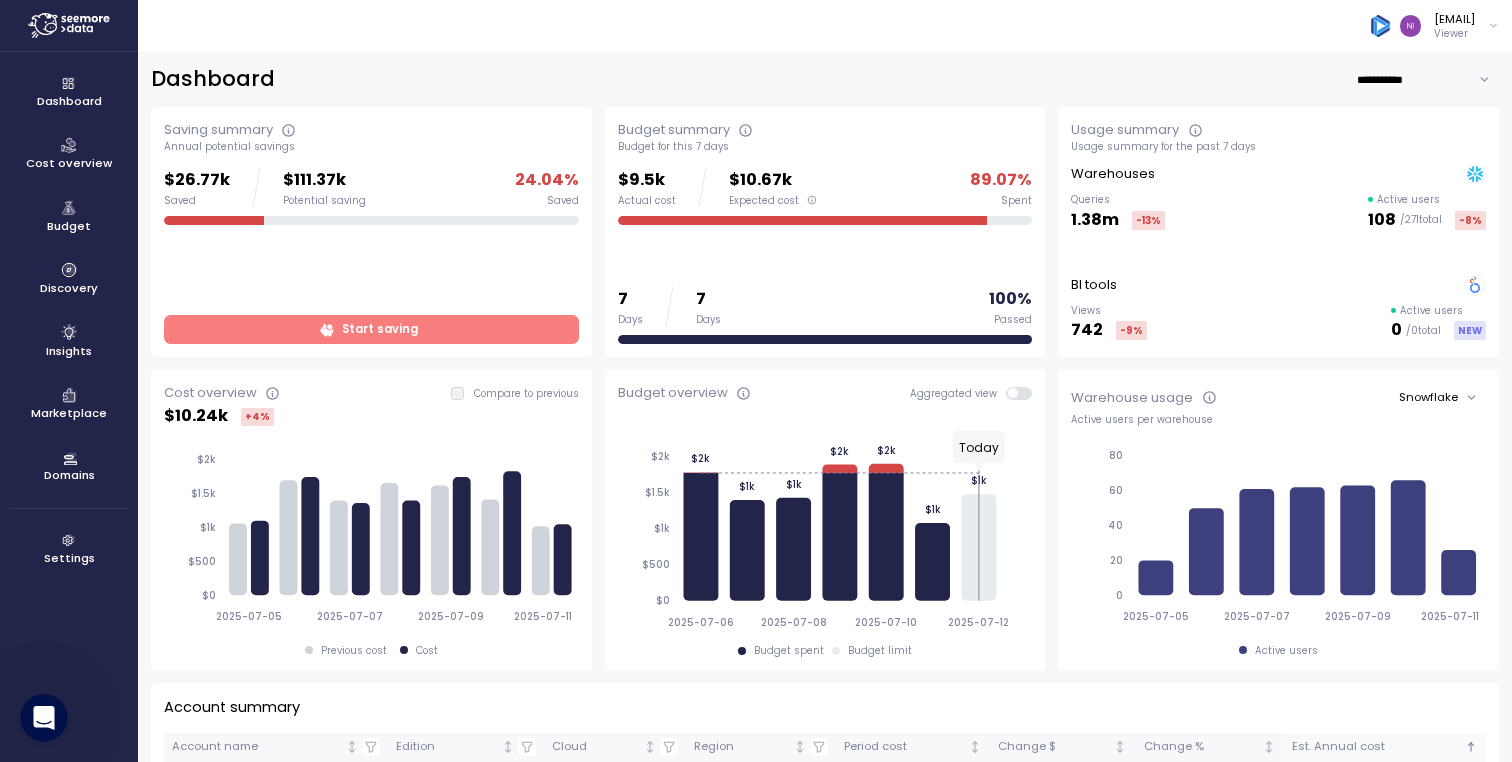 click on "Cost overview" at bounding box center [69, 155] 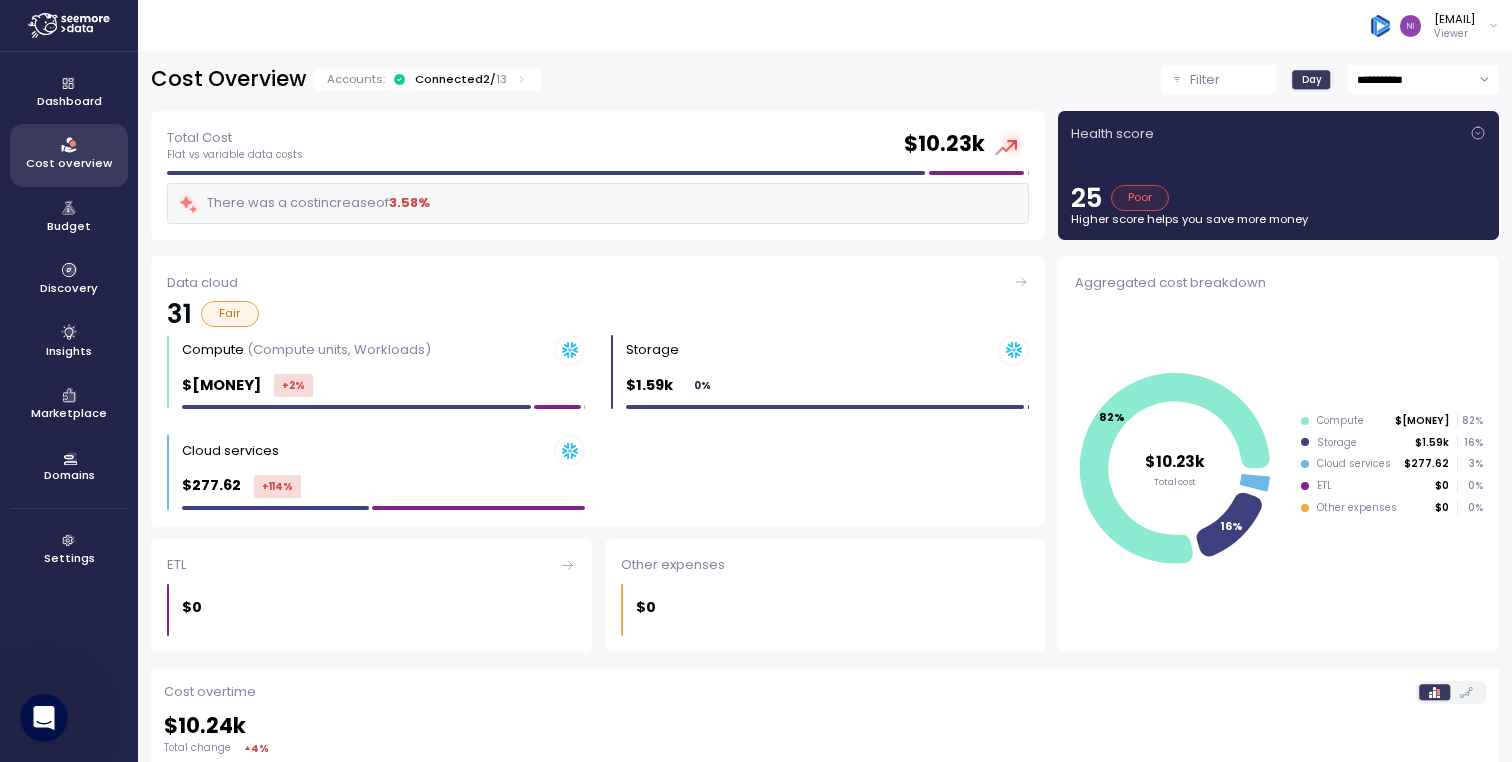 click 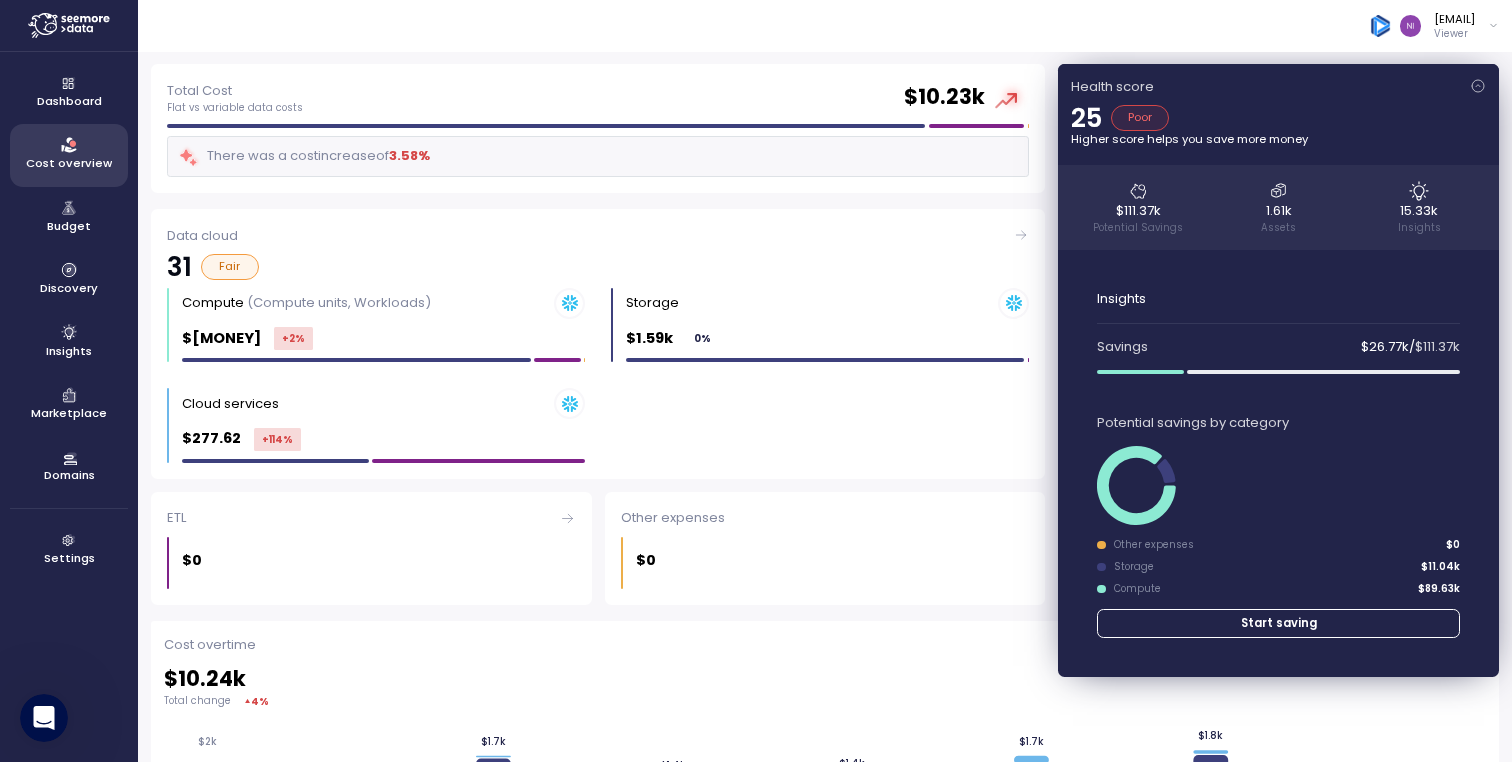scroll, scrollTop: 31, scrollLeft: 0, axis: vertical 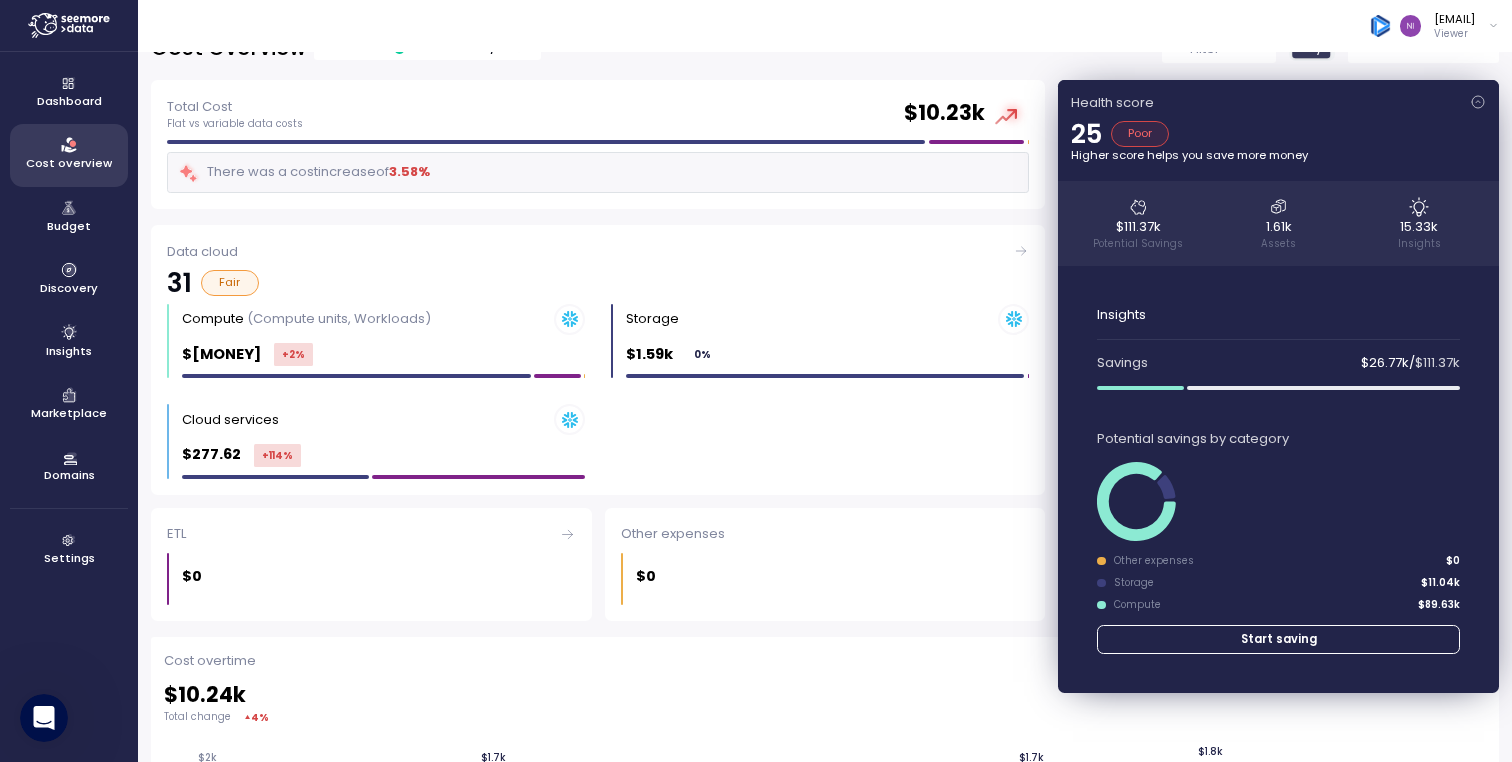 click 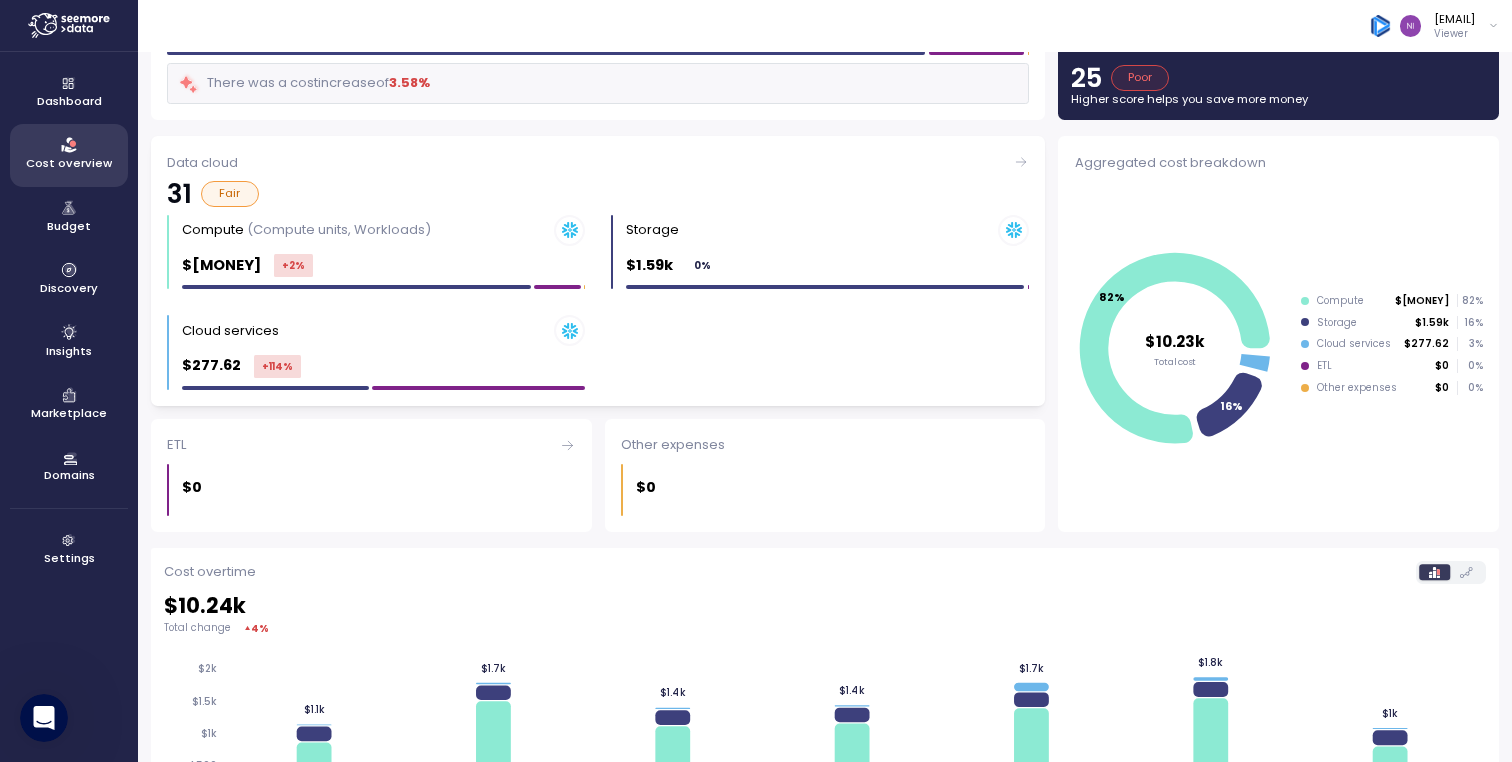 scroll, scrollTop: 0, scrollLeft: 0, axis: both 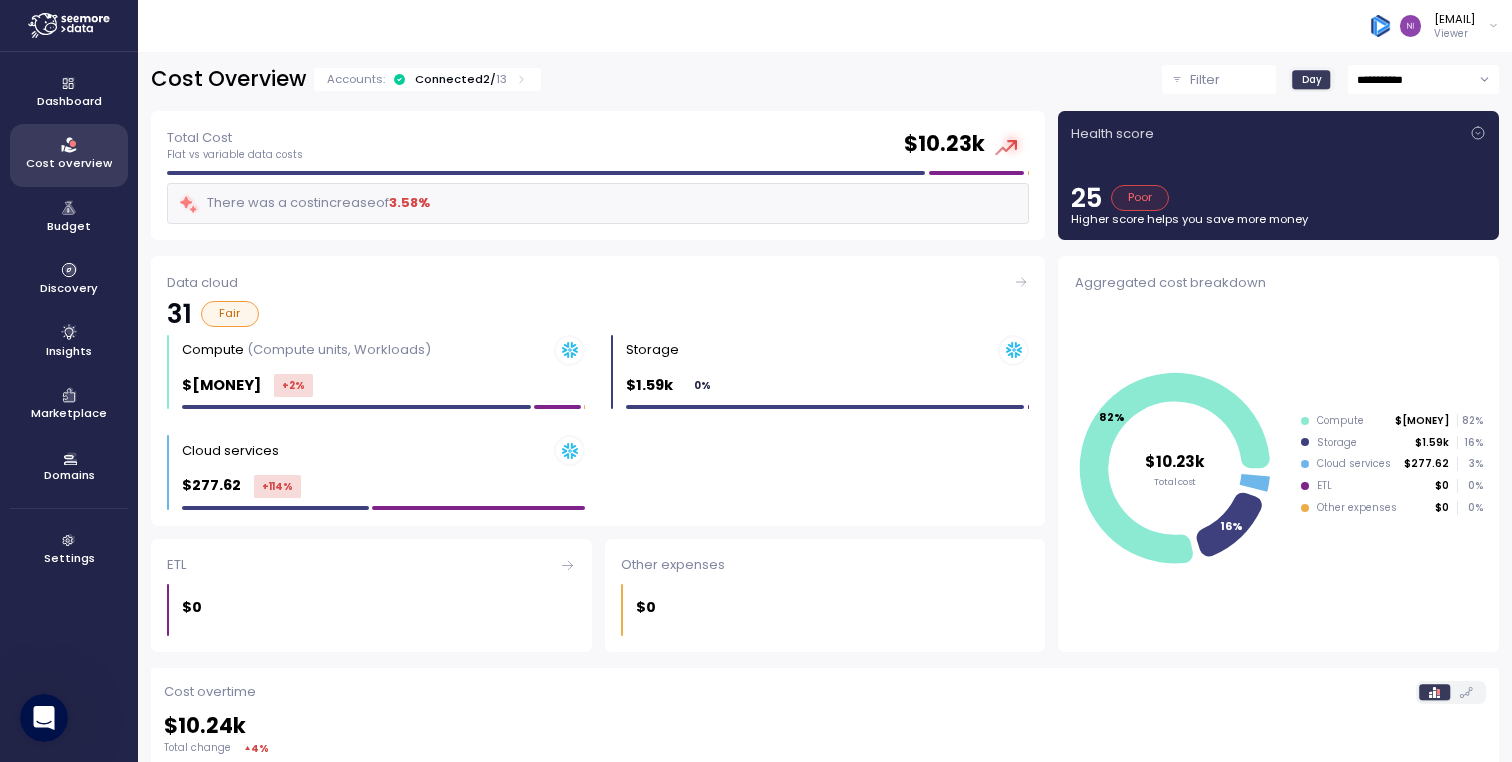 click on "Budget" at bounding box center [69, 226] 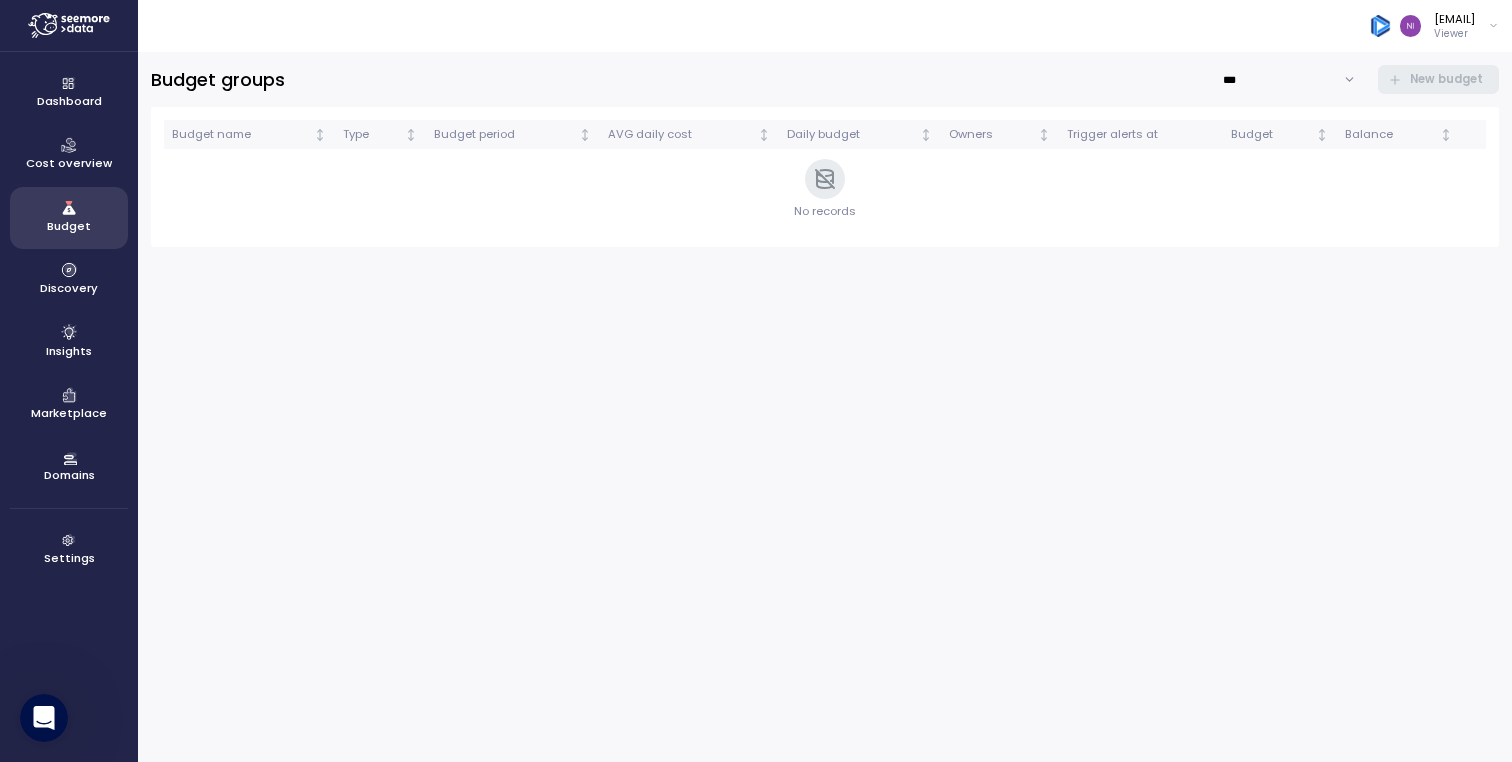 click on "Discovery" at bounding box center [69, 288] 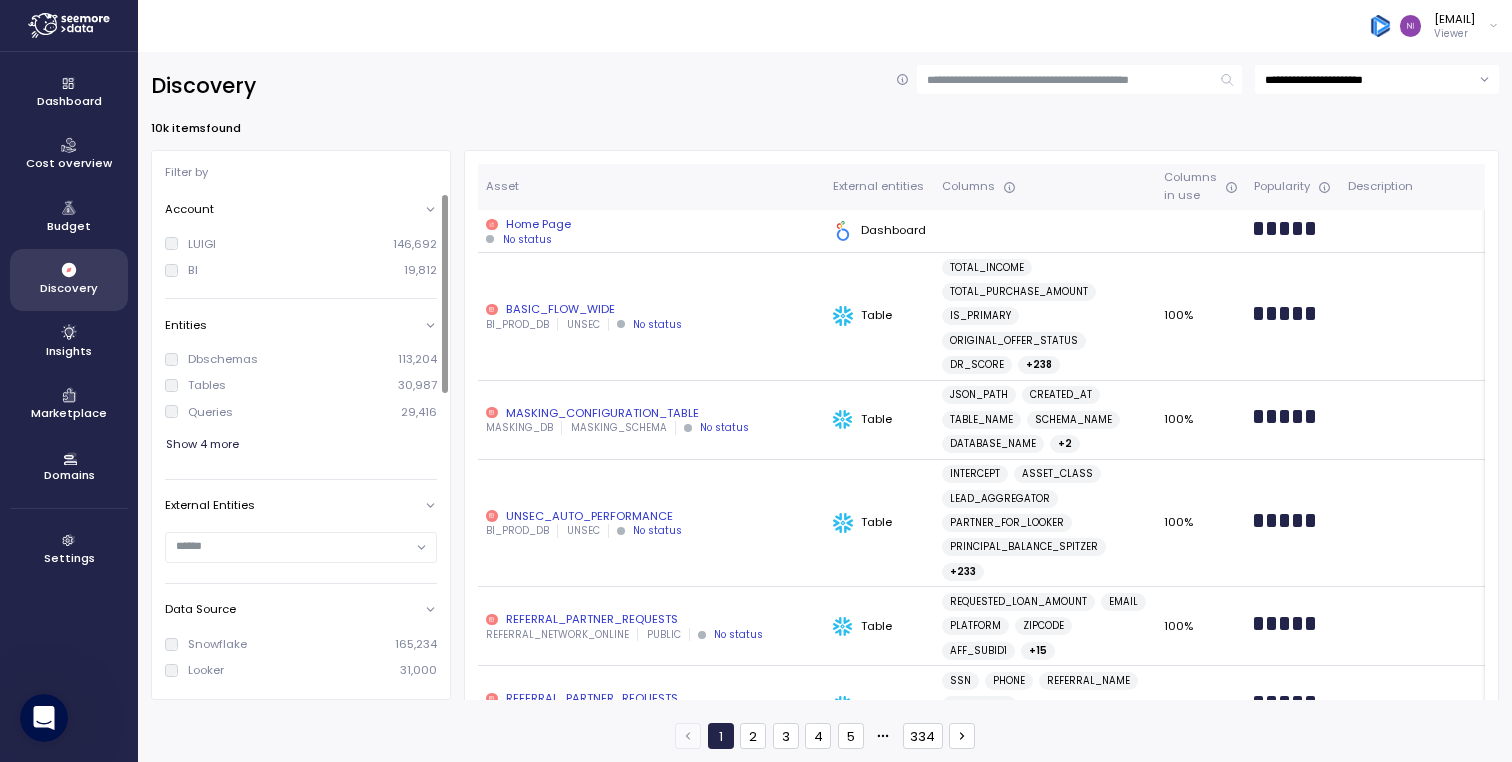 click on "Insights" at bounding box center (69, 351) 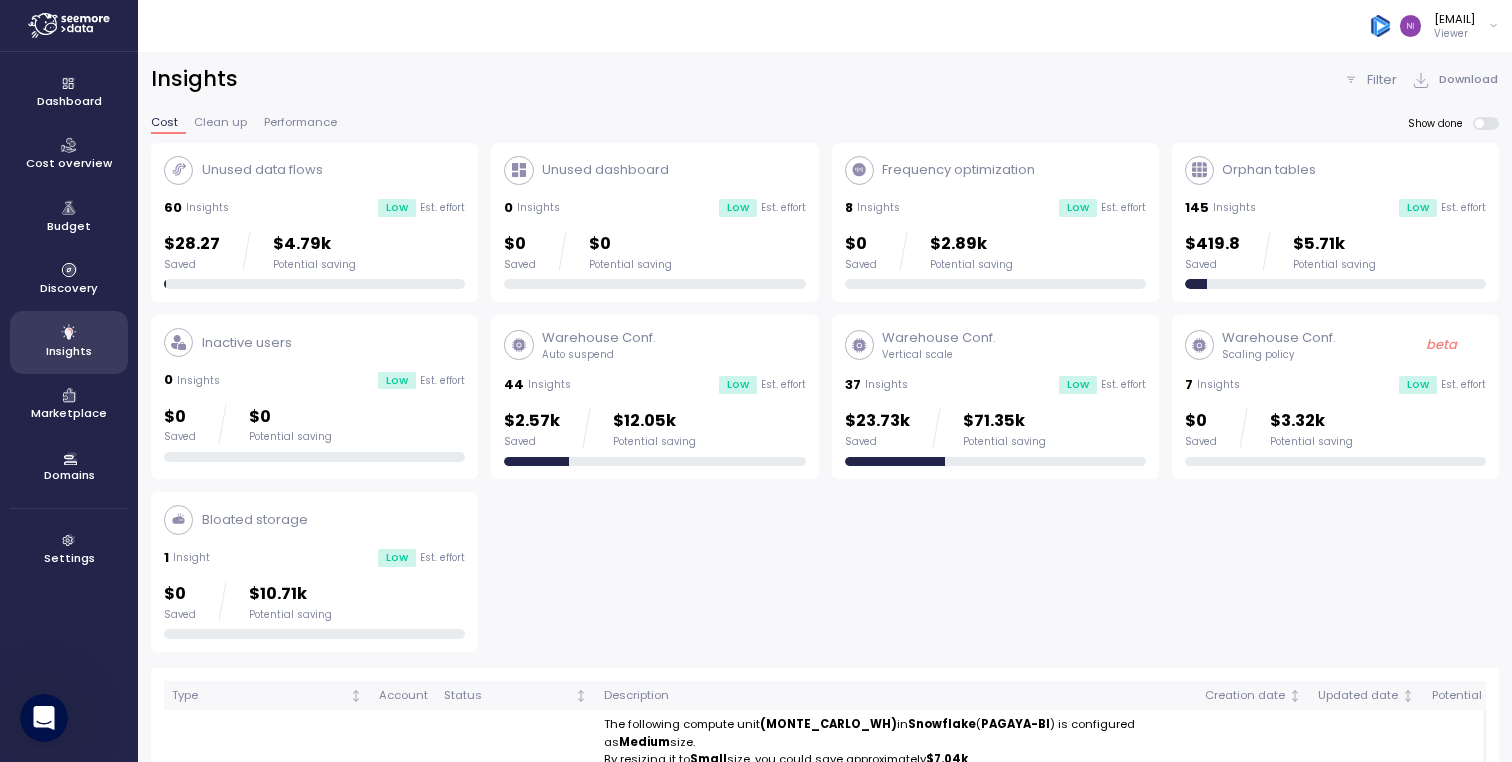 click on "Unused data flows" at bounding box center [314, 170] 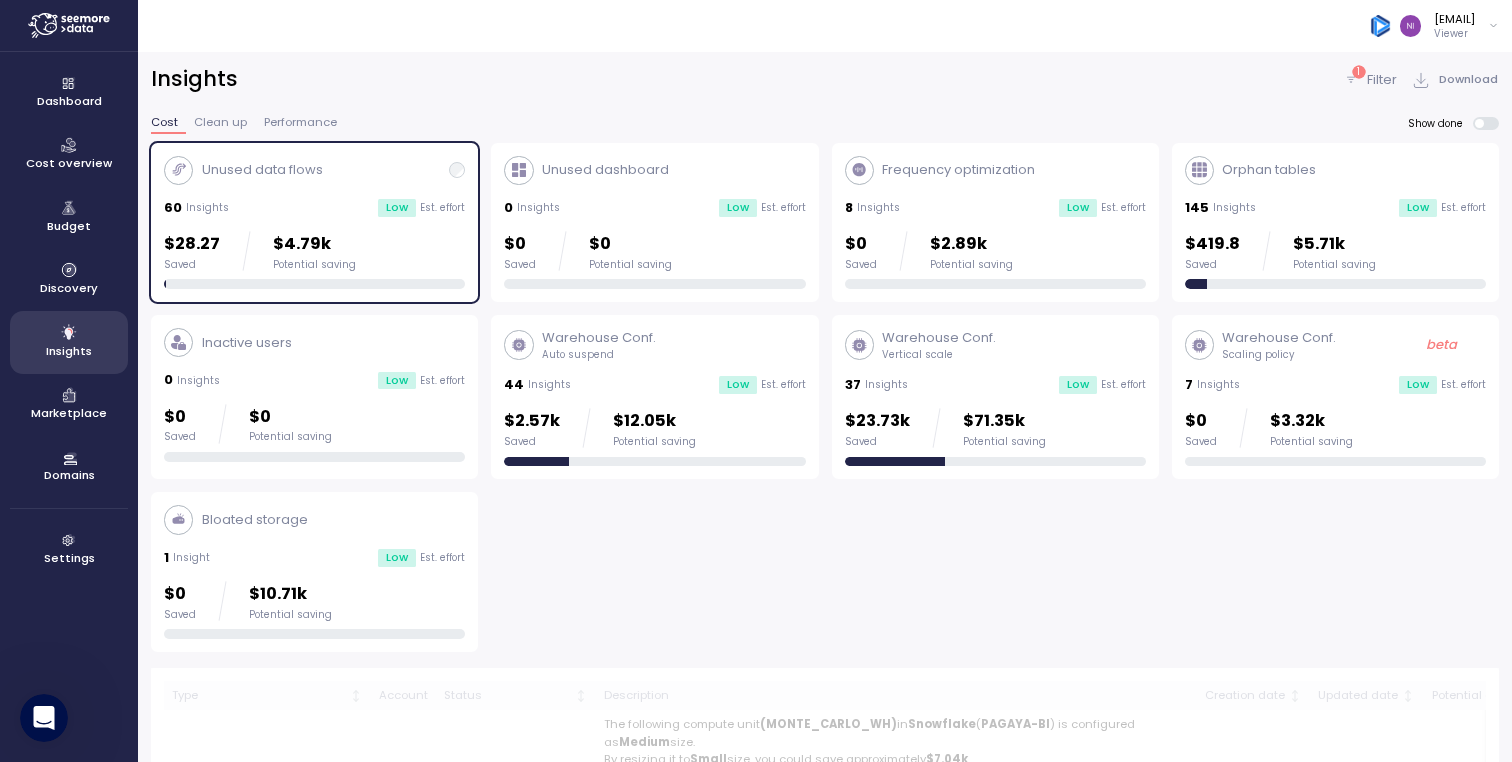 click on "Unused data flows" at bounding box center [314, 170] 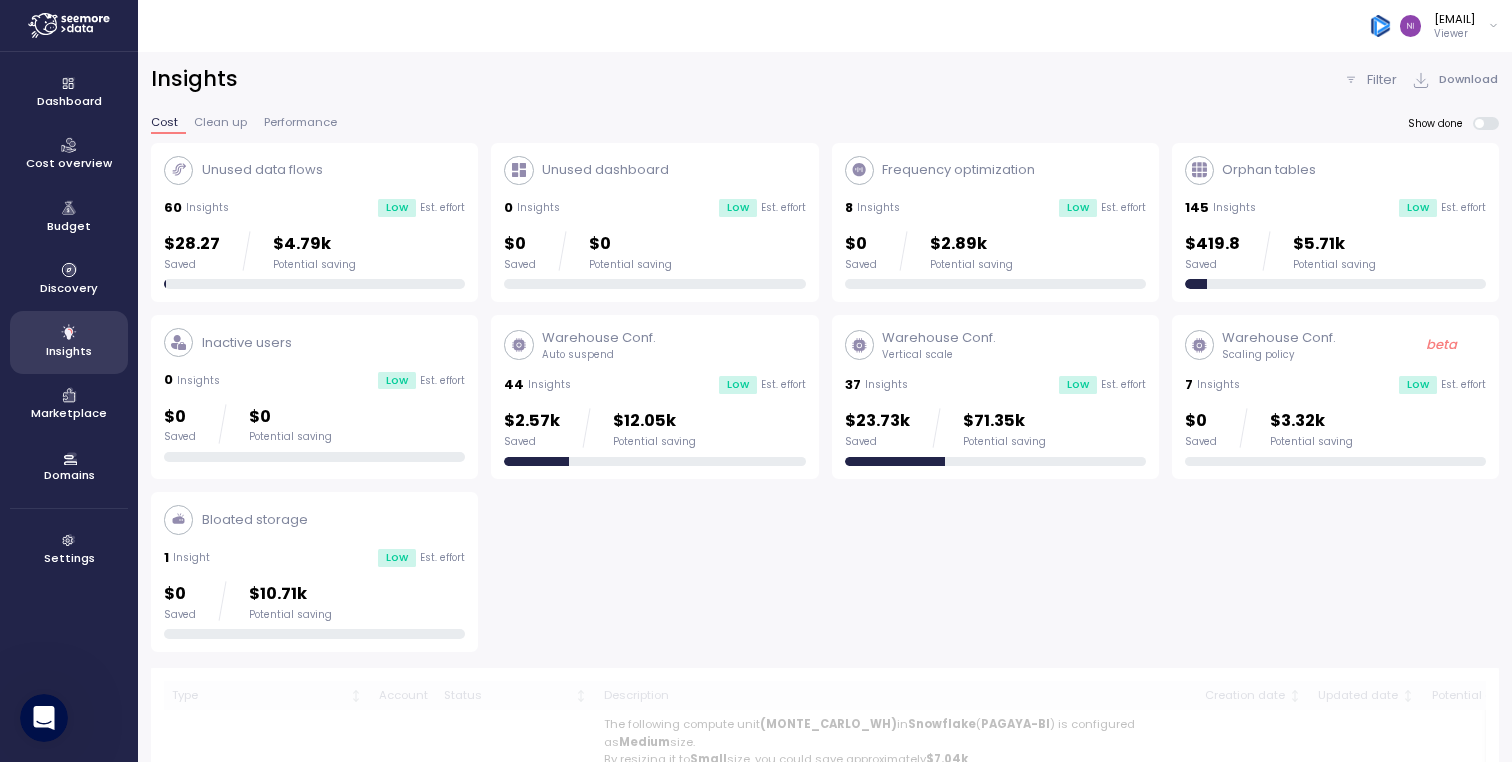 click on "Unused data flows" at bounding box center (314, 170) 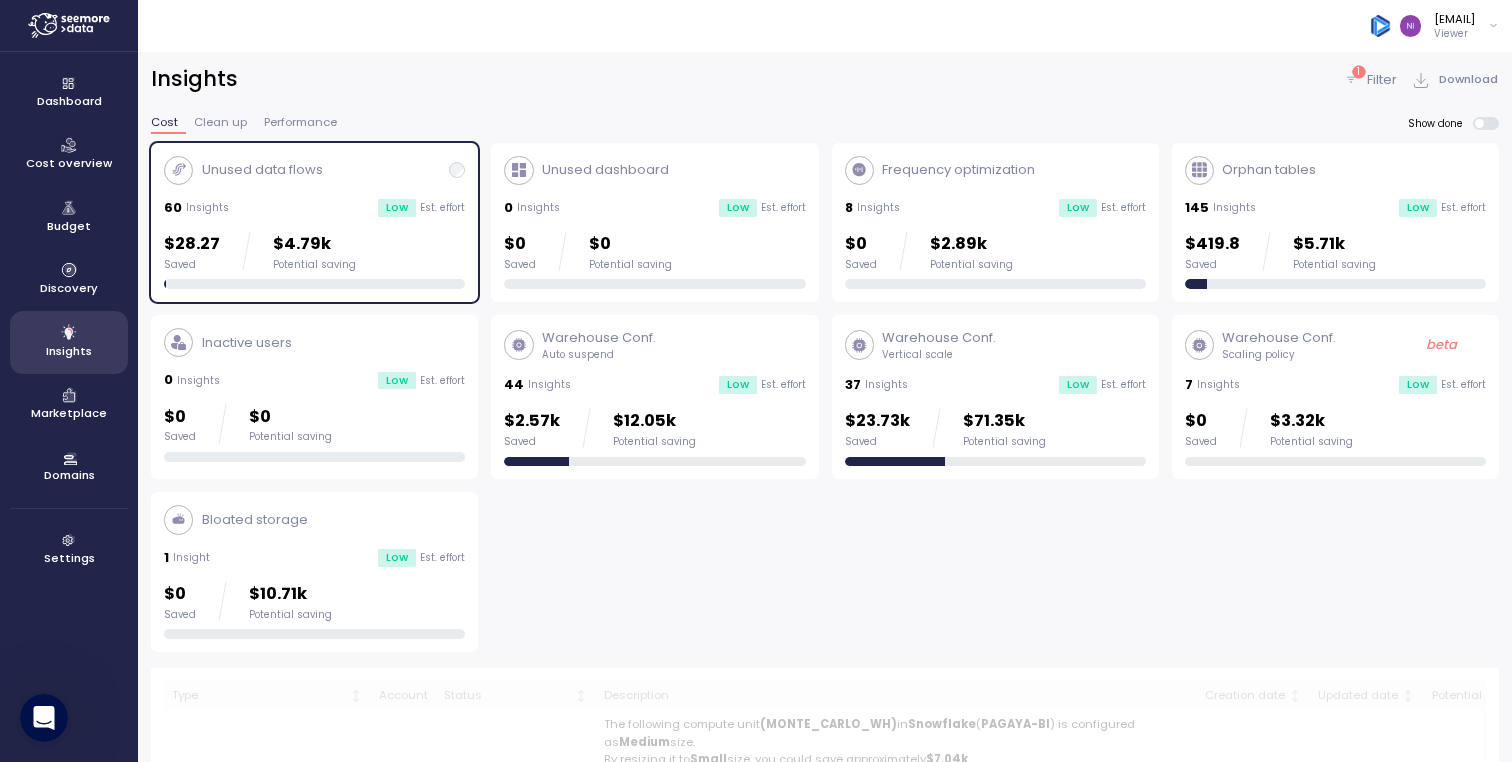 click on "Unused data flows" at bounding box center (314, 170) 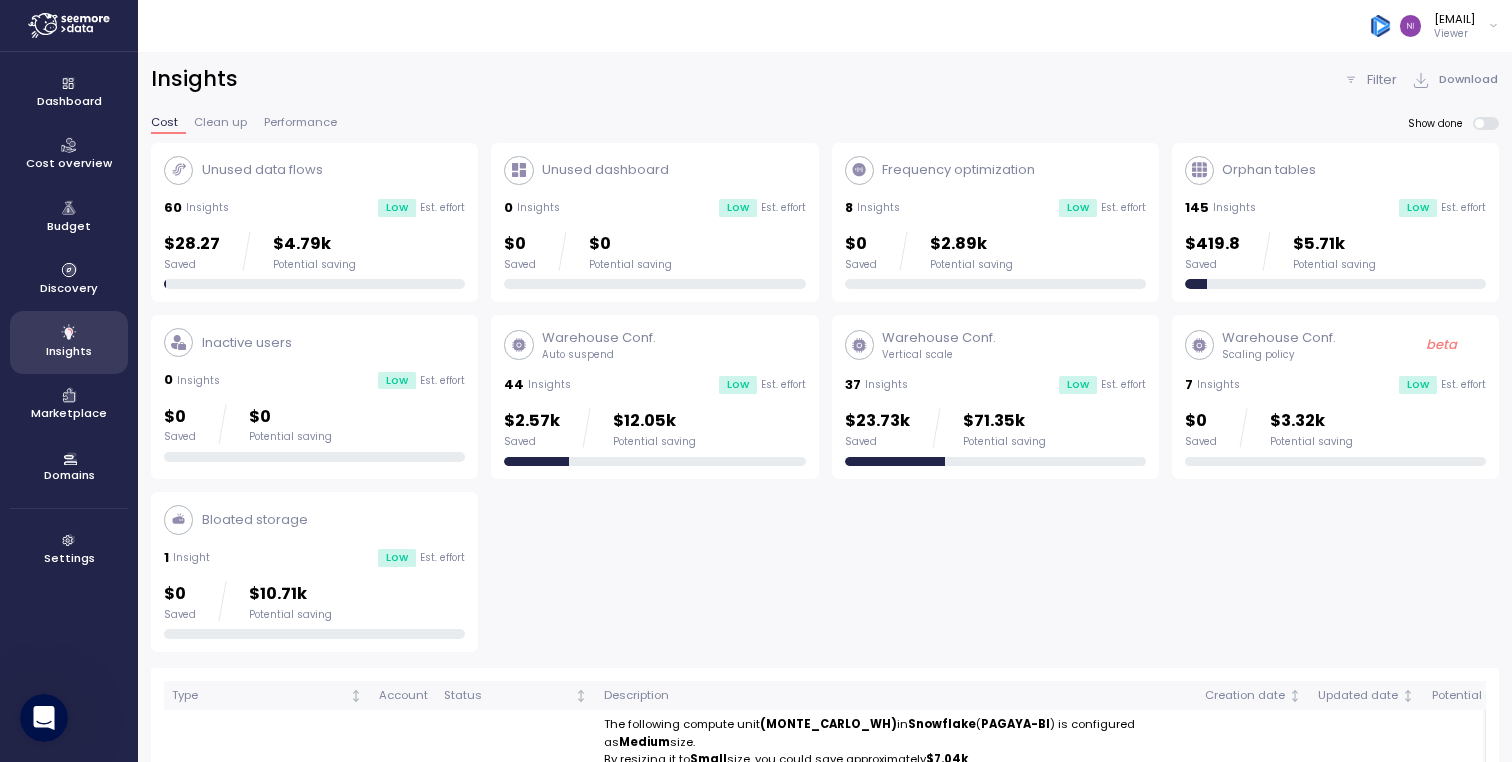 click on "Unused data flows 60 Insights Low Est. effort $28.27 Saved $4.79k Potential saving" at bounding box center [314, 223] 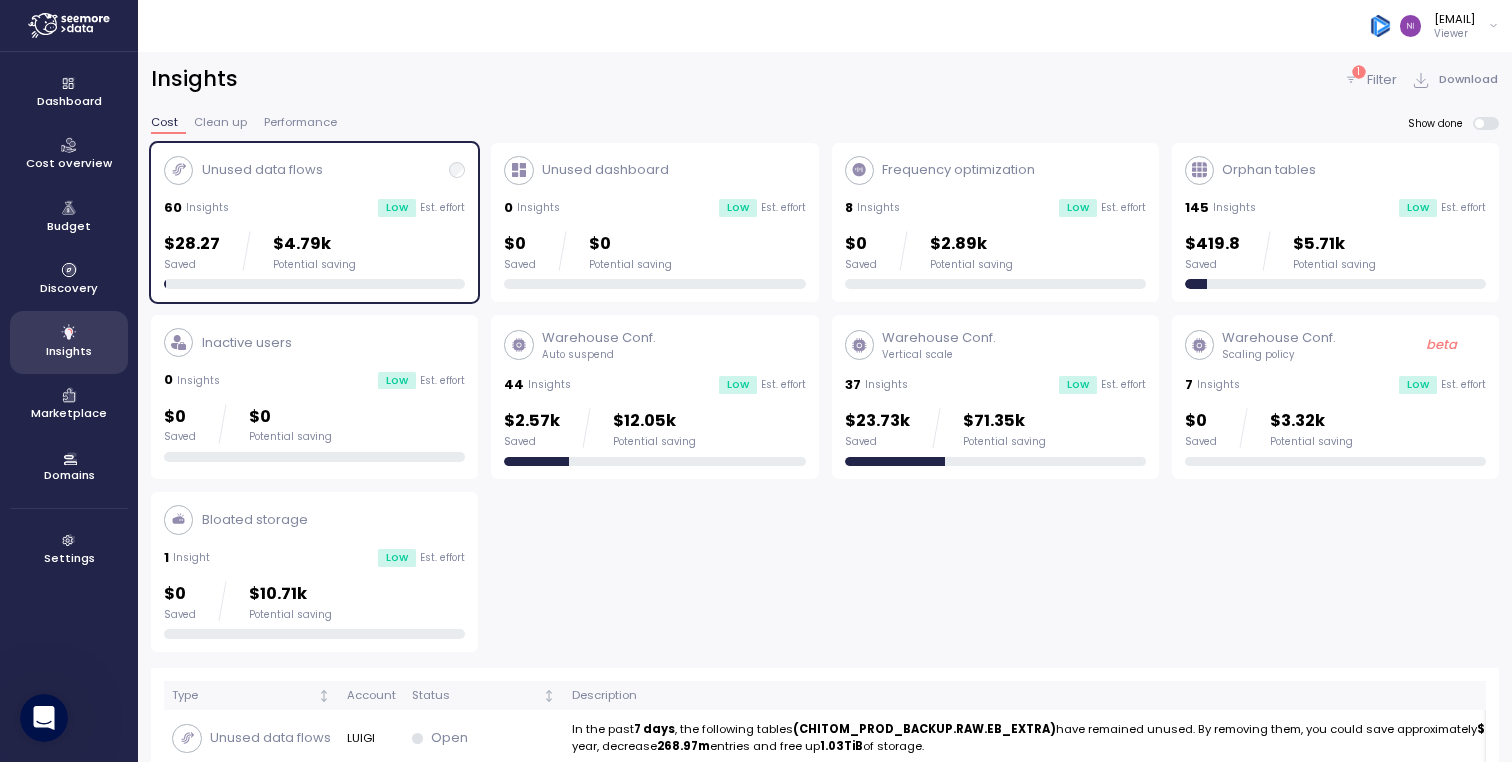 click 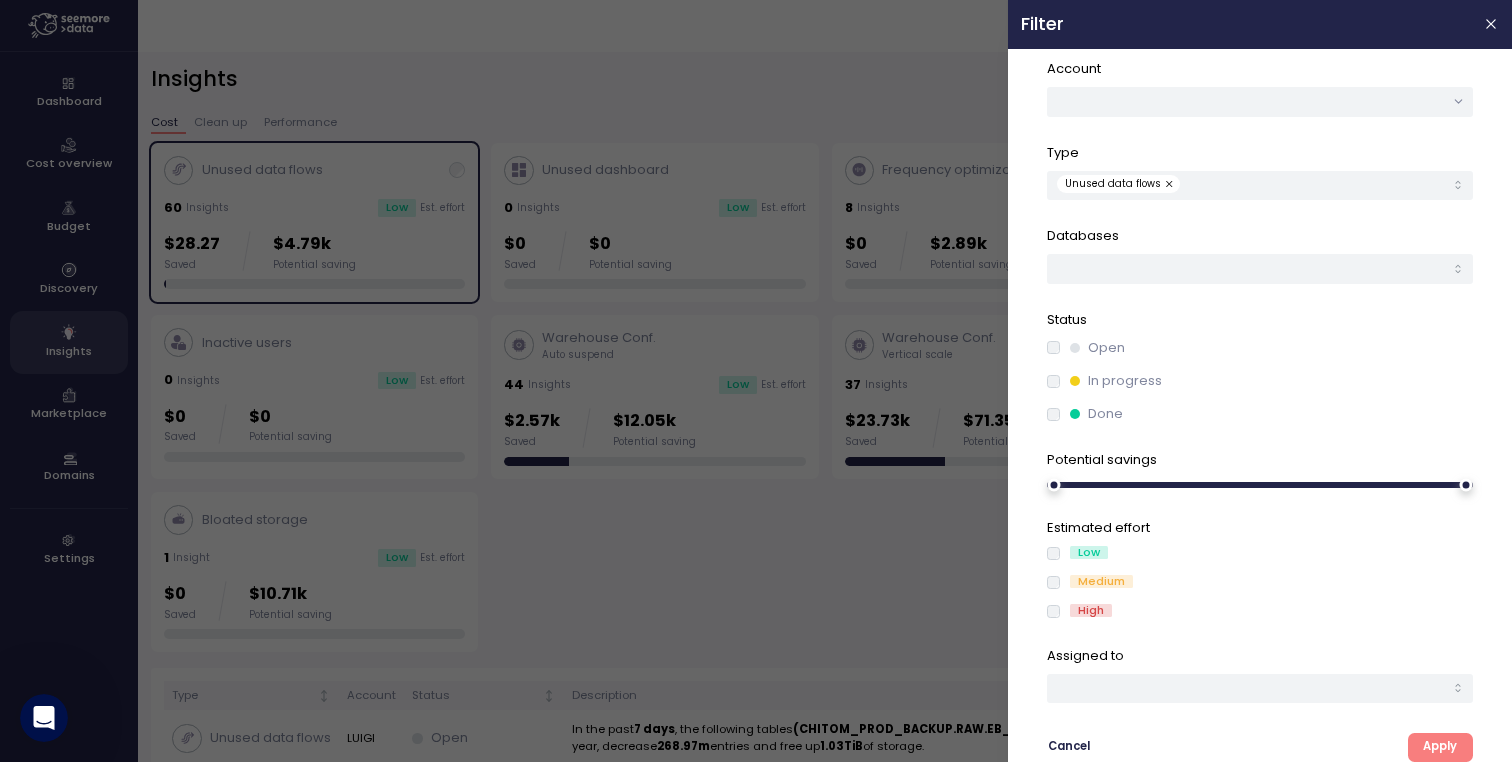 scroll, scrollTop: 0, scrollLeft: 0, axis: both 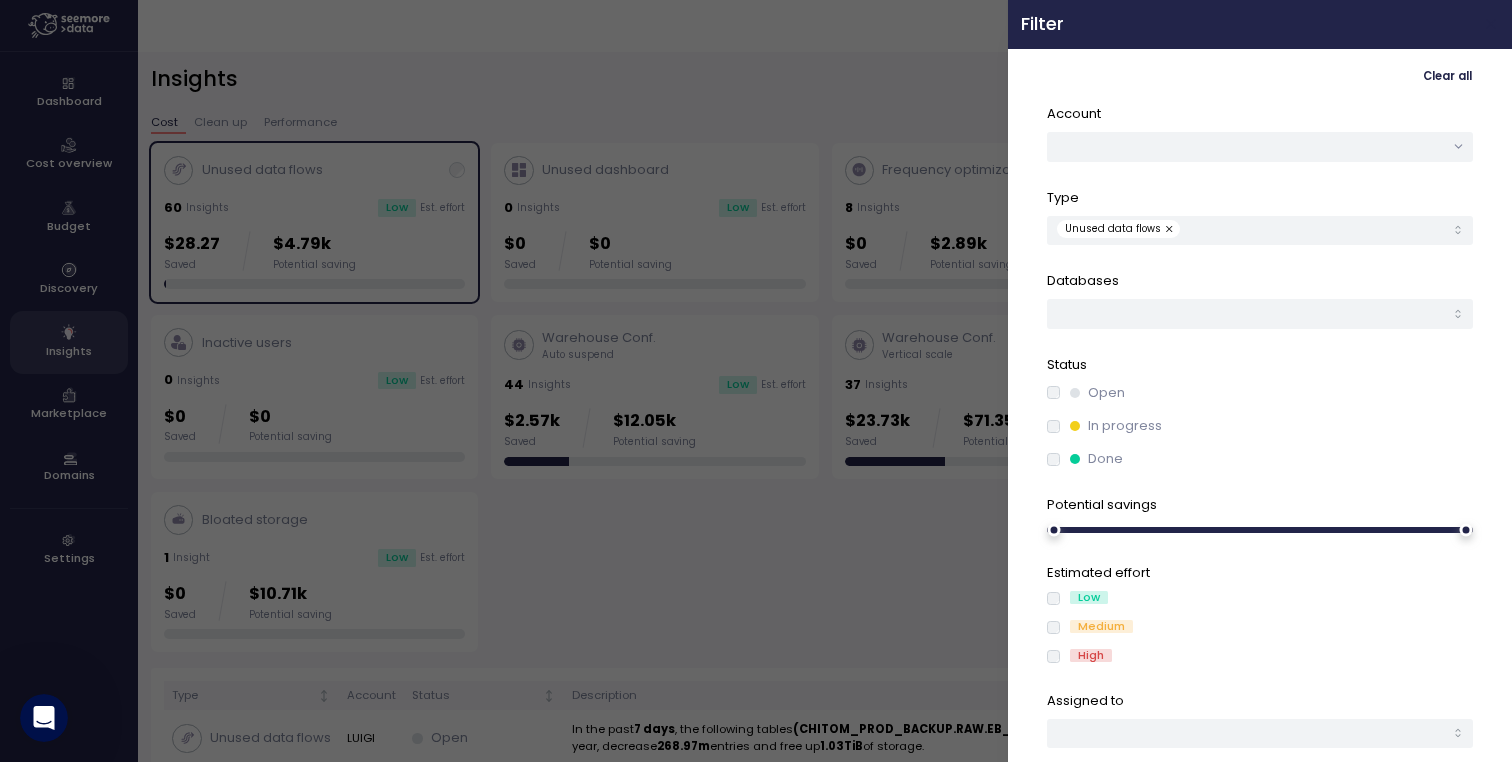 click 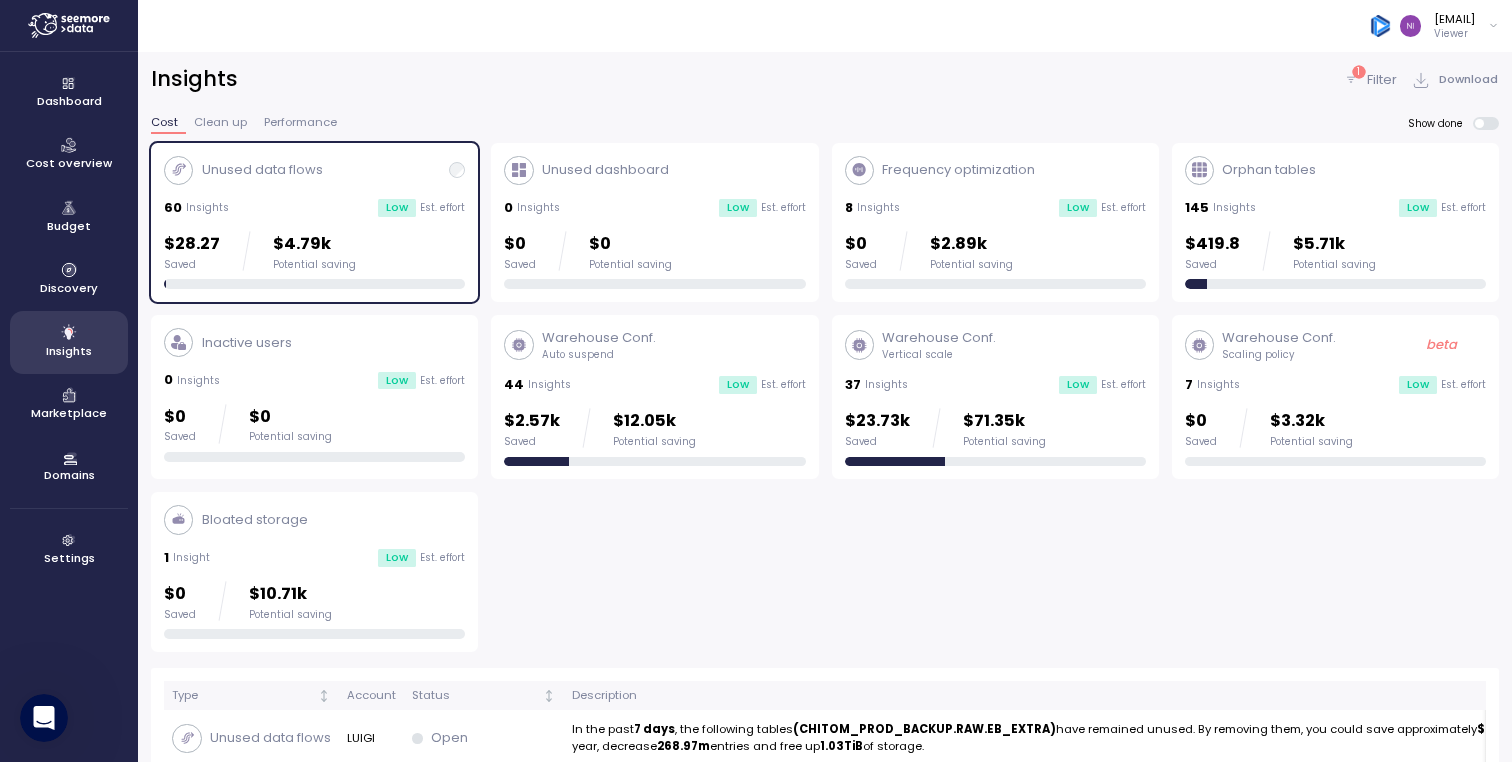 click on "Unused data flows" at bounding box center (314, 170) 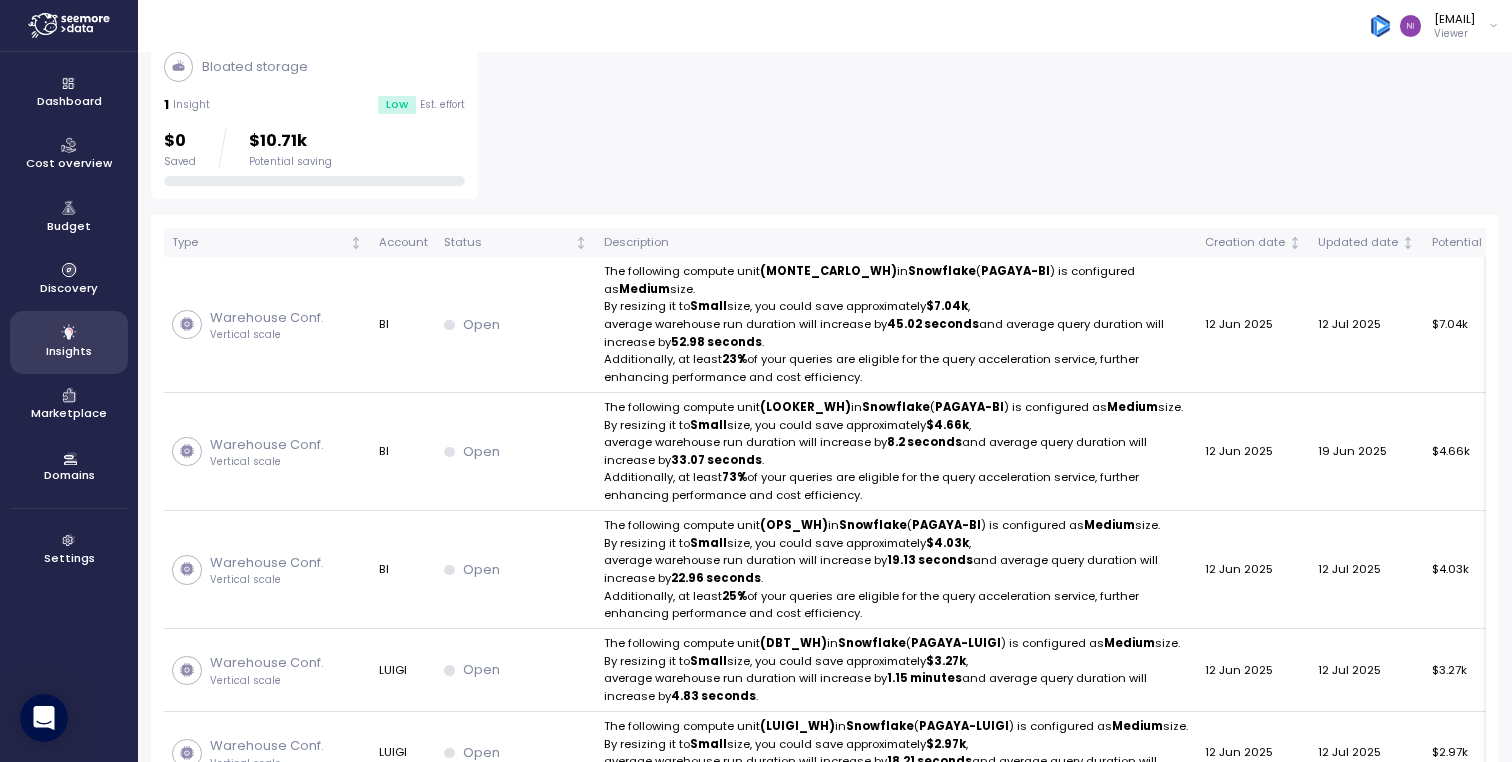 scroll, scrollTop: 0, scrollLeft: 0, axis: both 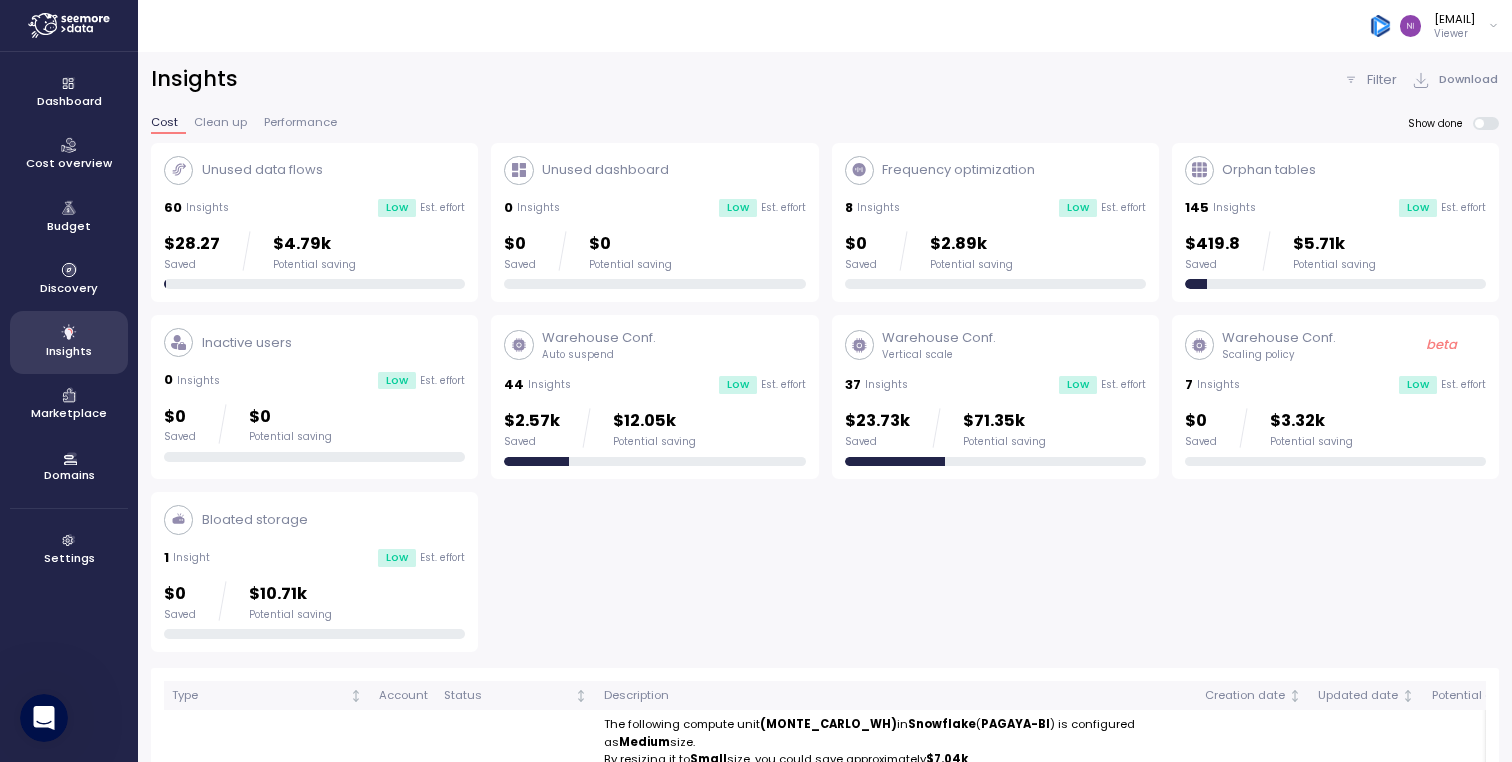 click on "60 Insights Low Est. effort" at bounding box center [314, 208] 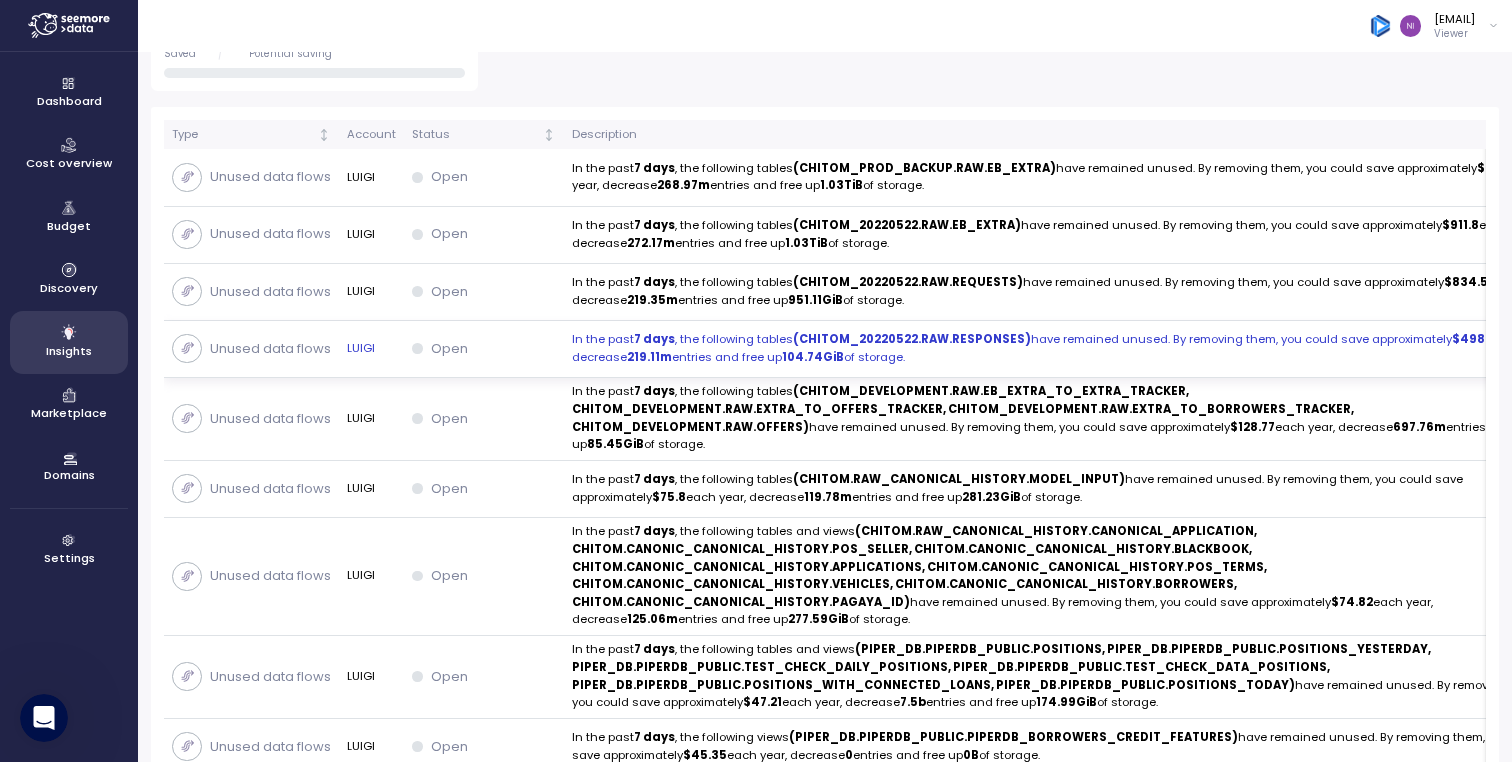scroll, scrollTop: 567, scrollLeft: 0, axis: vertical 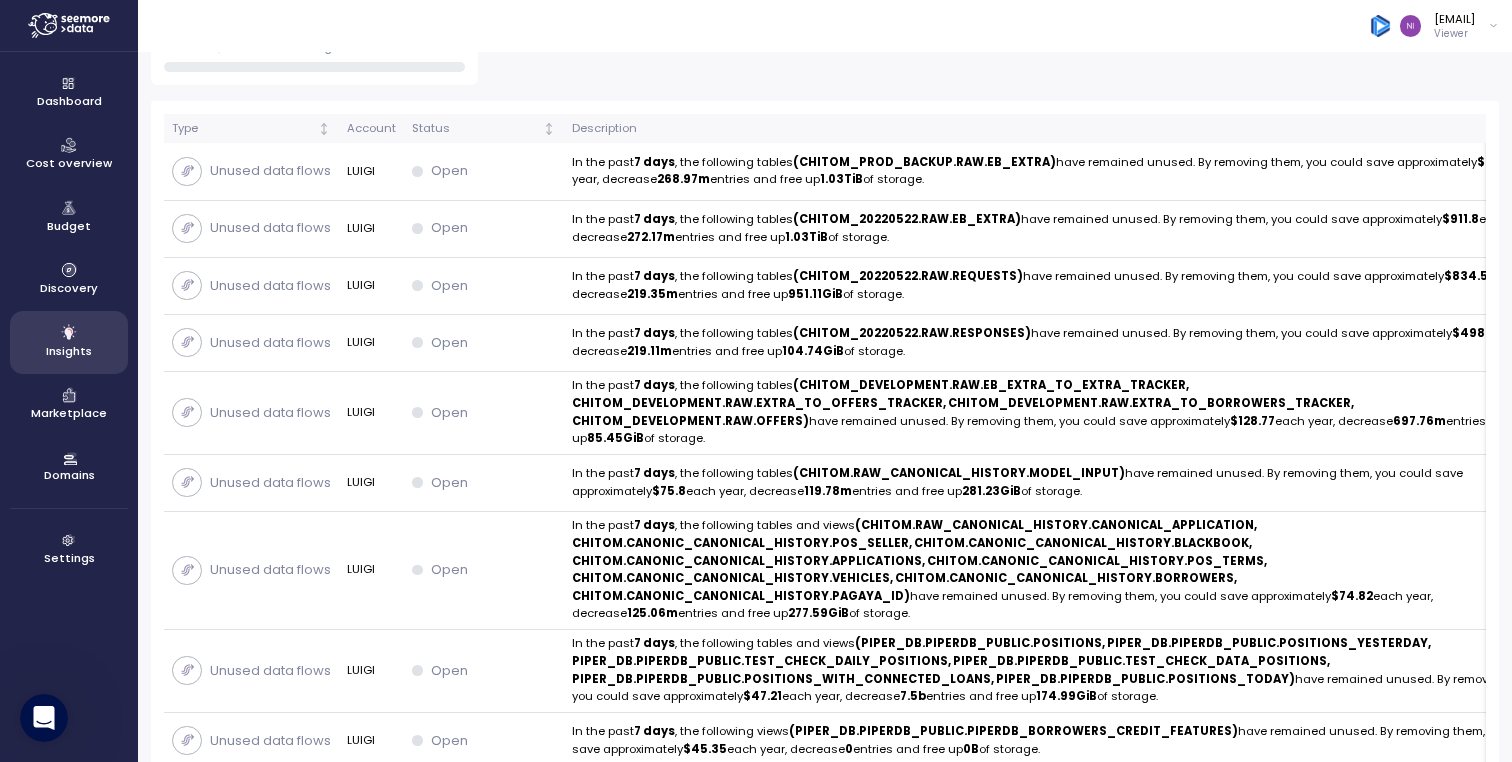click on "Type Account Status Description Creation date Updated date Potential annual saving Est. effort Assigned to Unused data flows LUIGI Open In the past  7 days , the following tables  (CHITOM_PROD_BACKUP.RAW.EB_EXTRA)  have remained unused. By removing them, you could save approximately  $[MONEY]  each year, decrease  [NUMBER]m  entries and free up  [SIZE]  of storage. 19 Jun 2025 12 Jul 2025 $[MONEY] Low Unused data flows LUIGI Open In the past  7 days , the following tables  (CHITOM_20220522.RAW.EB_EXTRA)  have remained unused. By removing them, you could save approximately  $[MONEY]  each year, decrease  [NUMBER]m  entries and free up  [SIZE]  of storage. 22 Jun 2025 12 Jul 2025 $[MONEY] Low Unused data flows LUIGI Open In the past  7 days , the following tables  (CHITOM_20220522.RAW.REQUESTS)  have remained unused. By removing them, you could save approximately  $[MONEY]  each year, decrease  [NUMBER]m  entries and free up  [SIZE]  of storage. 22 Jun 2025 12 Jul 2025 $[MONEY] Low Unused data flows LUIGI Open 7 days 0" at bounding box center [825, 2394] 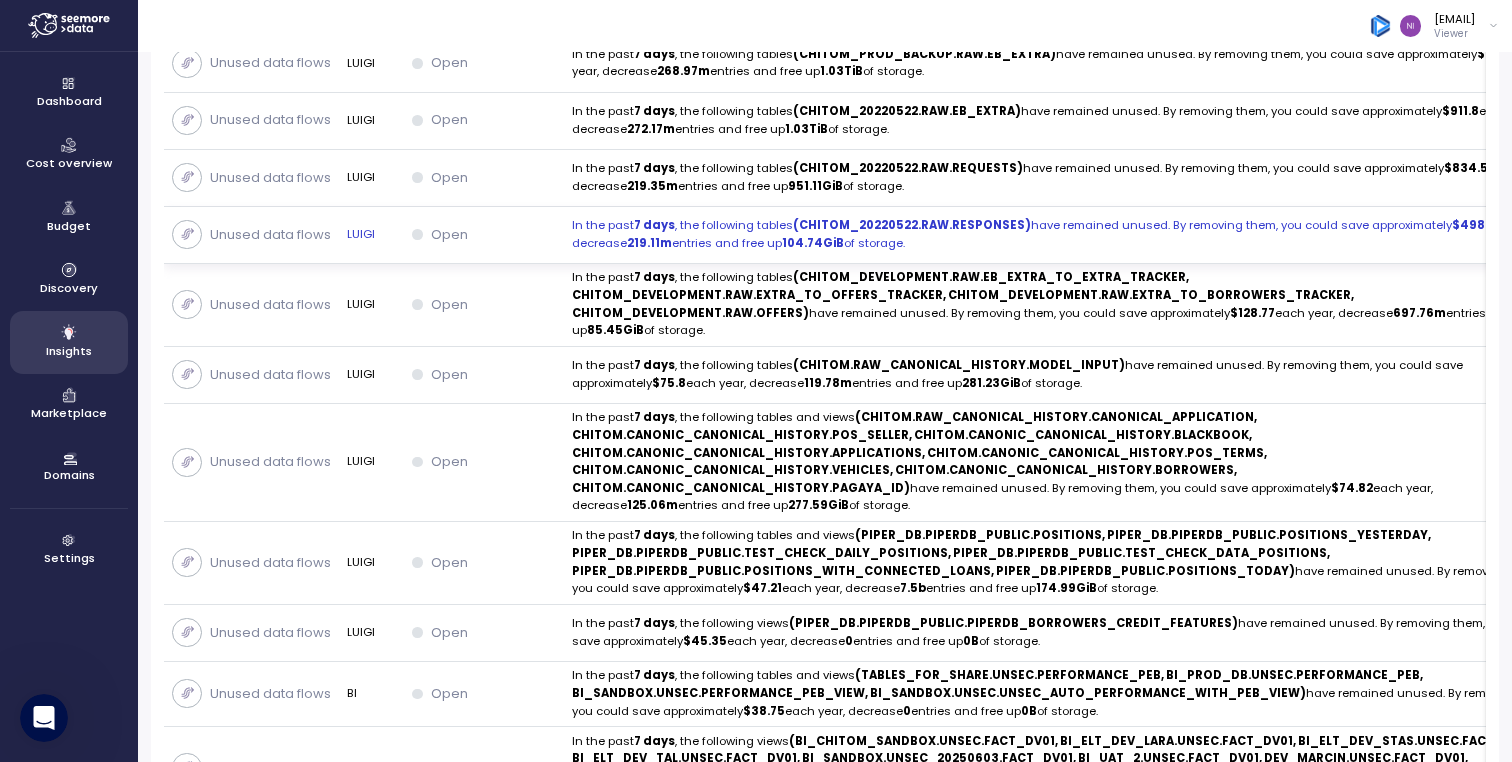 scroll, scrollTop: 717, scrollLeft: 0, axis: vertical 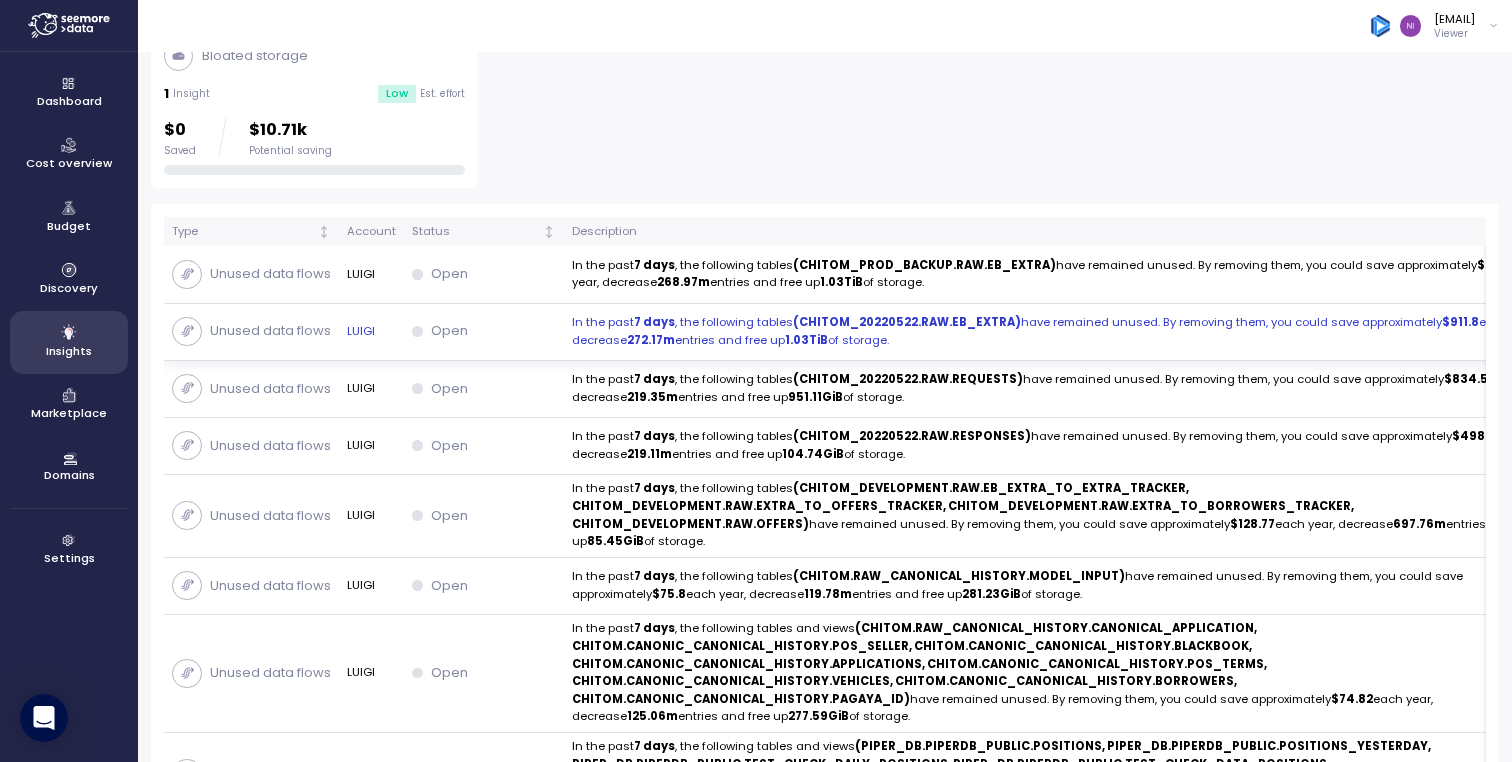 click on "In the past  7 days , the following tables  (CHITOM_20220522.RAW.EB_EXTRA)  have remained unused. By removing them, you could save approximately  $[MONEY]  each year, decrease  [NUMBER]m  entries and free up  [SIZE]  of storage." at bounding box center (1067, 331) 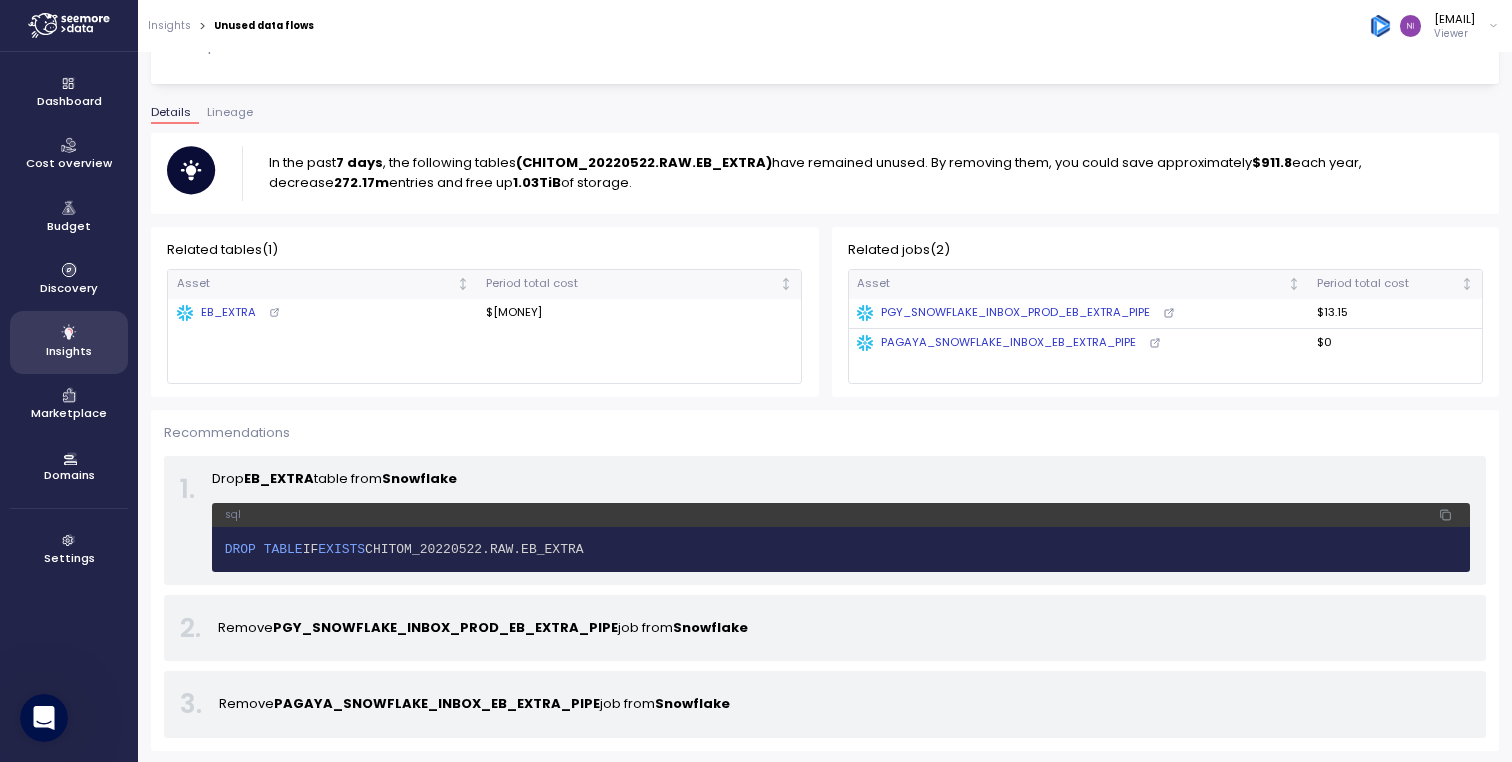 scroll, scrollTop: 0, scrollLeft: 0, axis: both 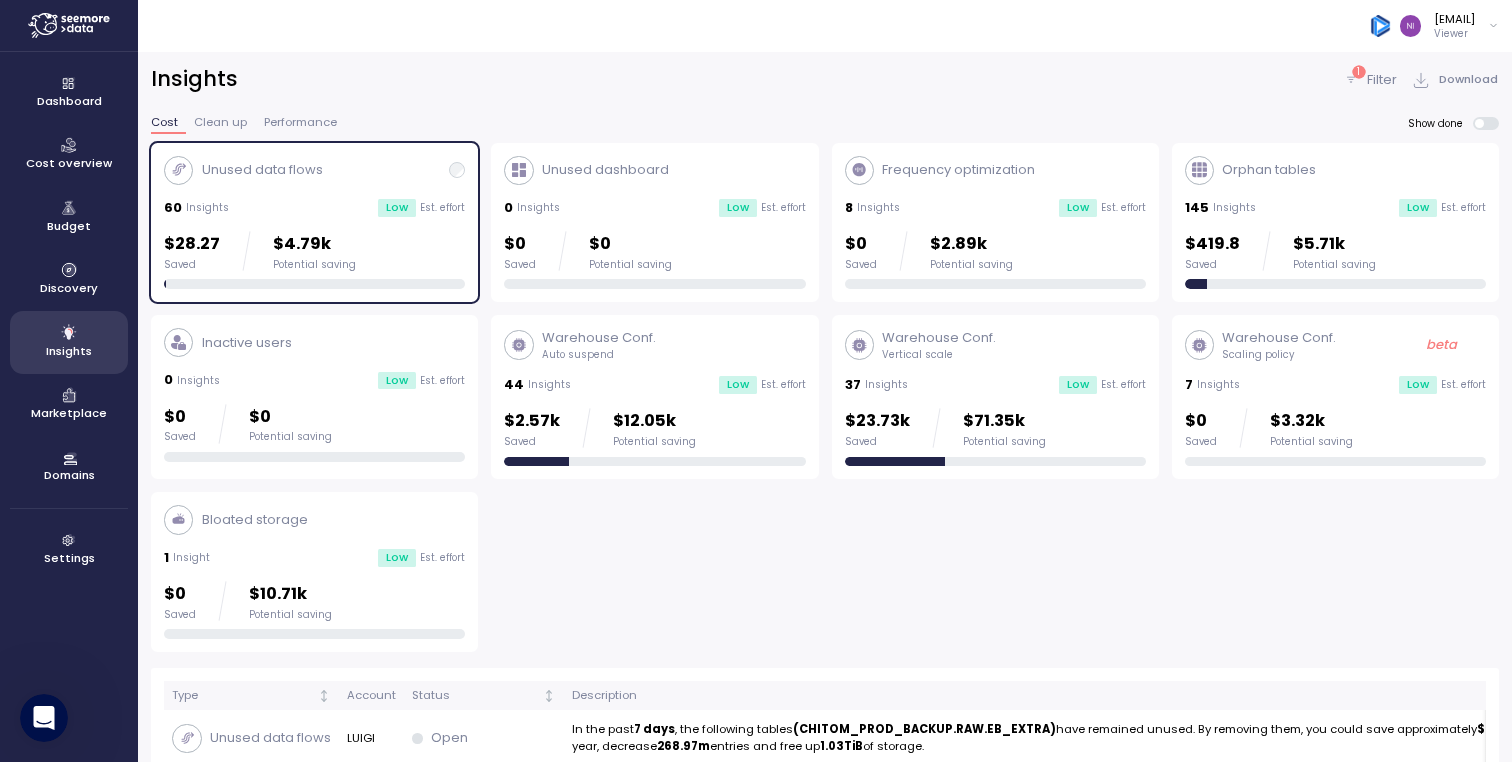click on "Unused data flows" at bounding box center (314, 170) 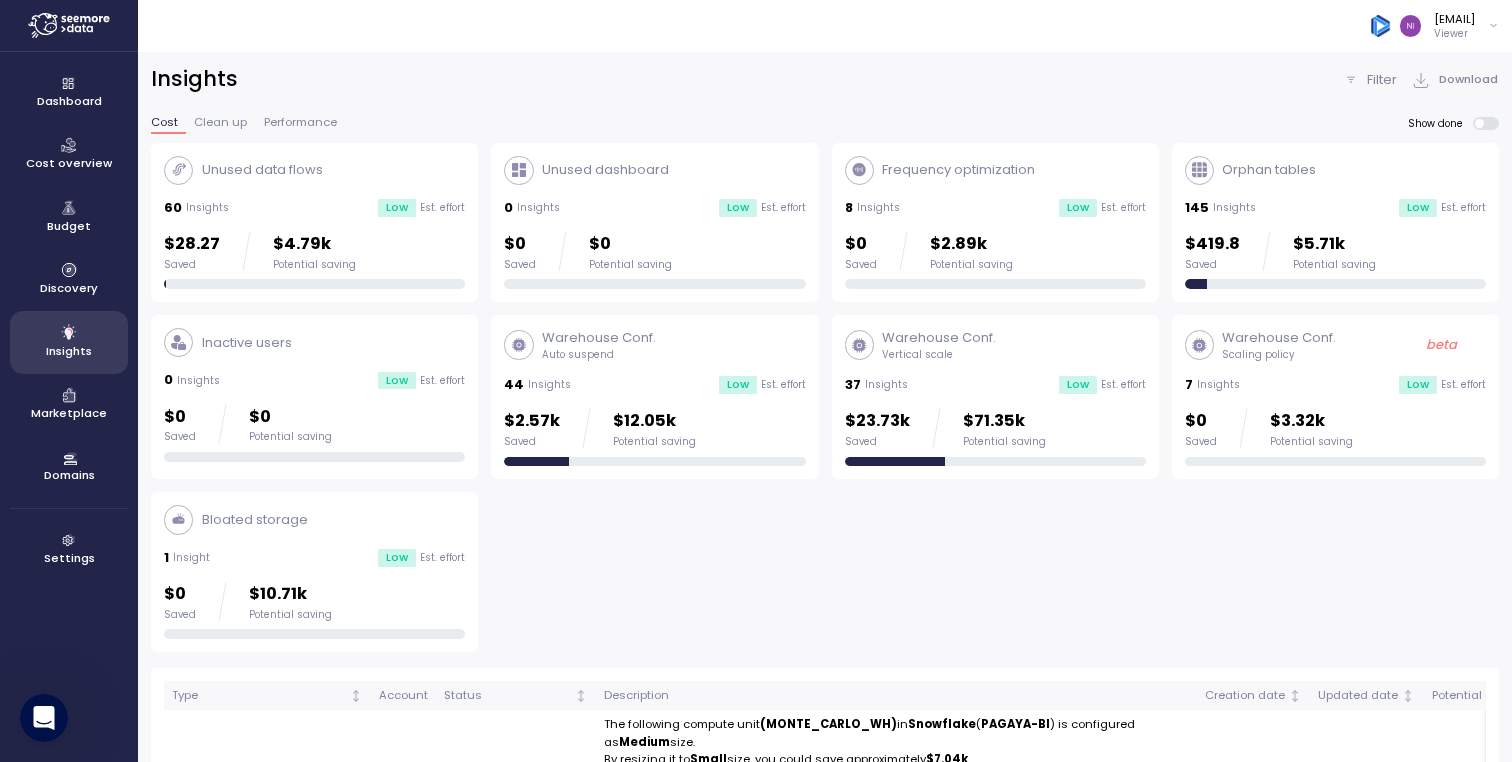 click on "Marketplace" at bounding box center [69, 413] 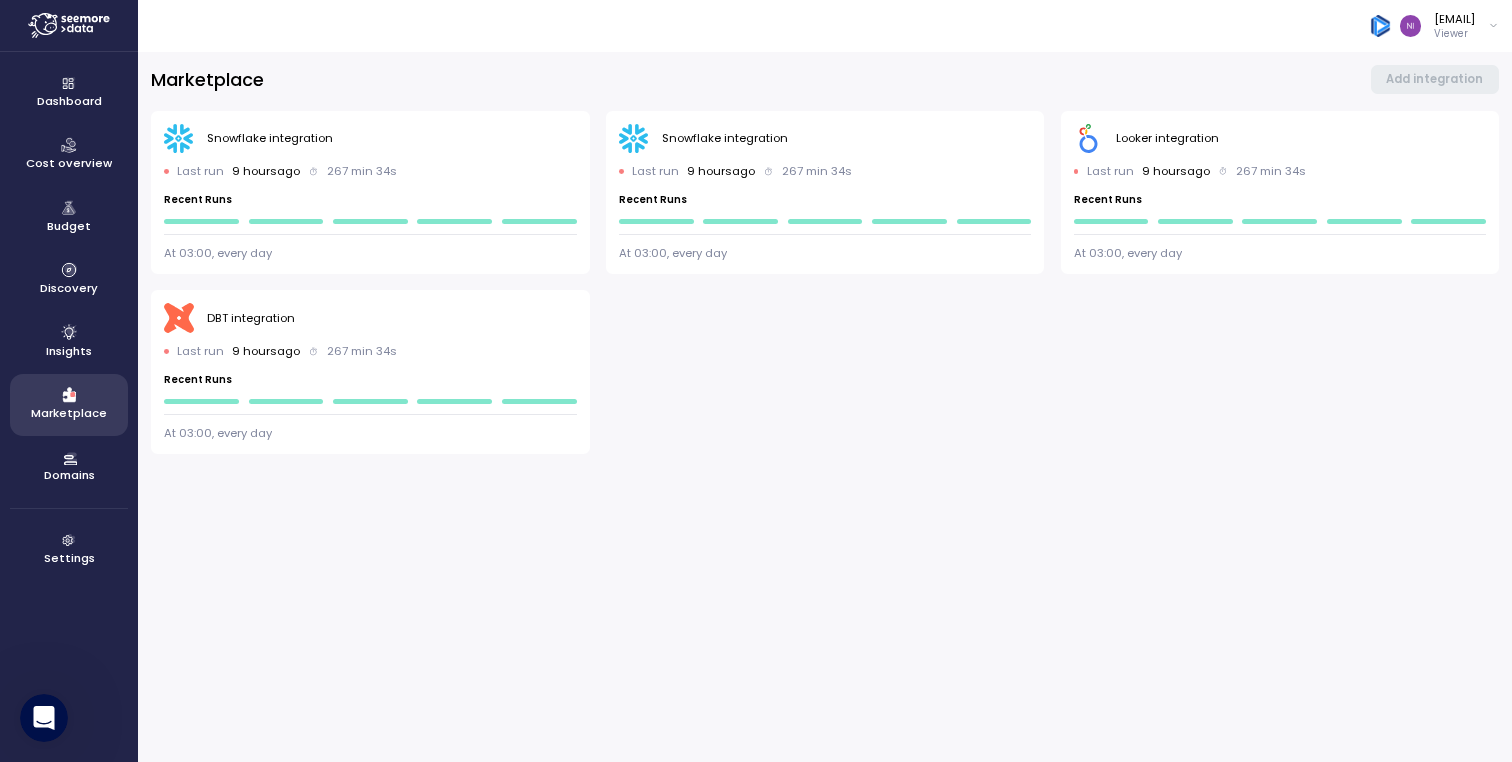click 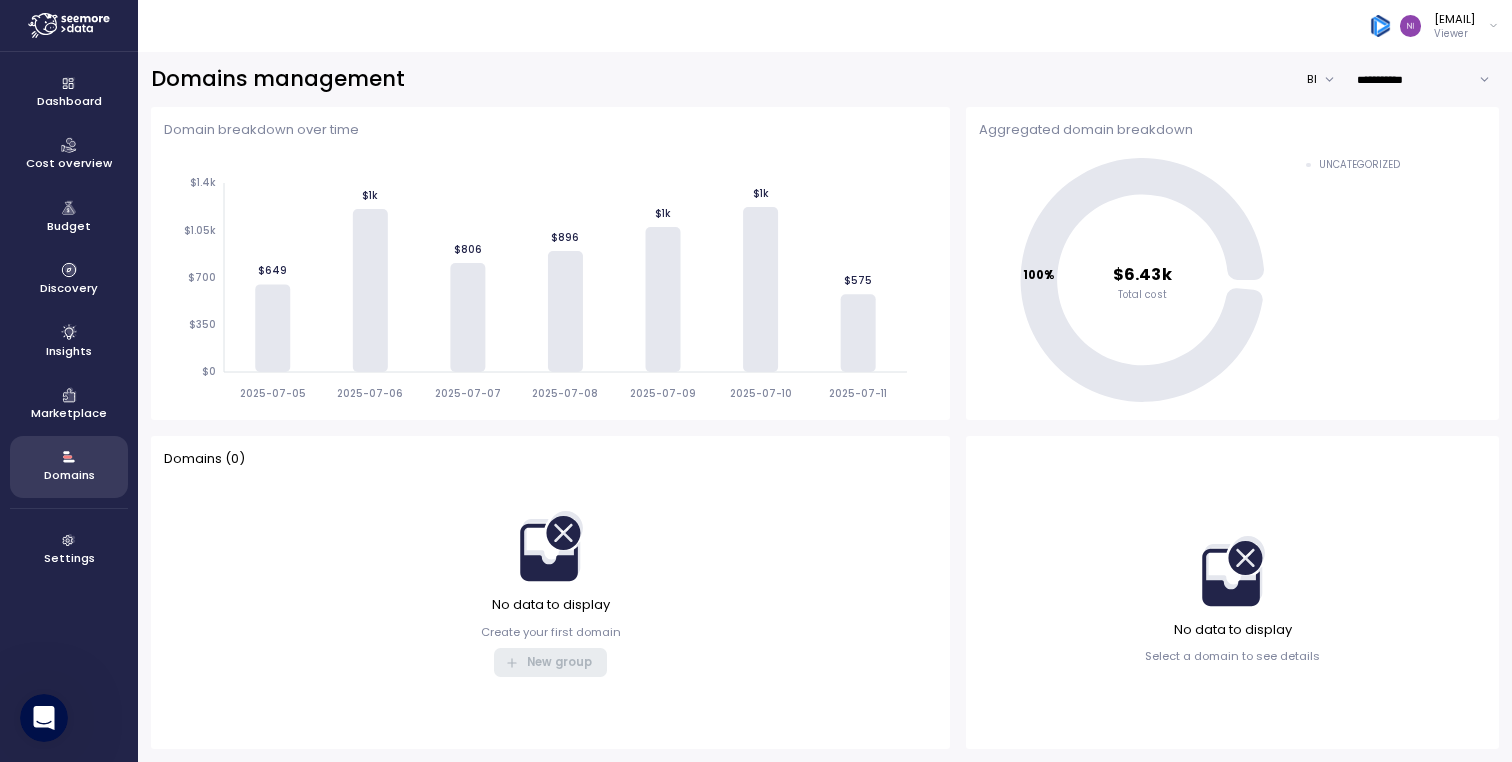 click on "Insights" at bounding box center [69, 342] 